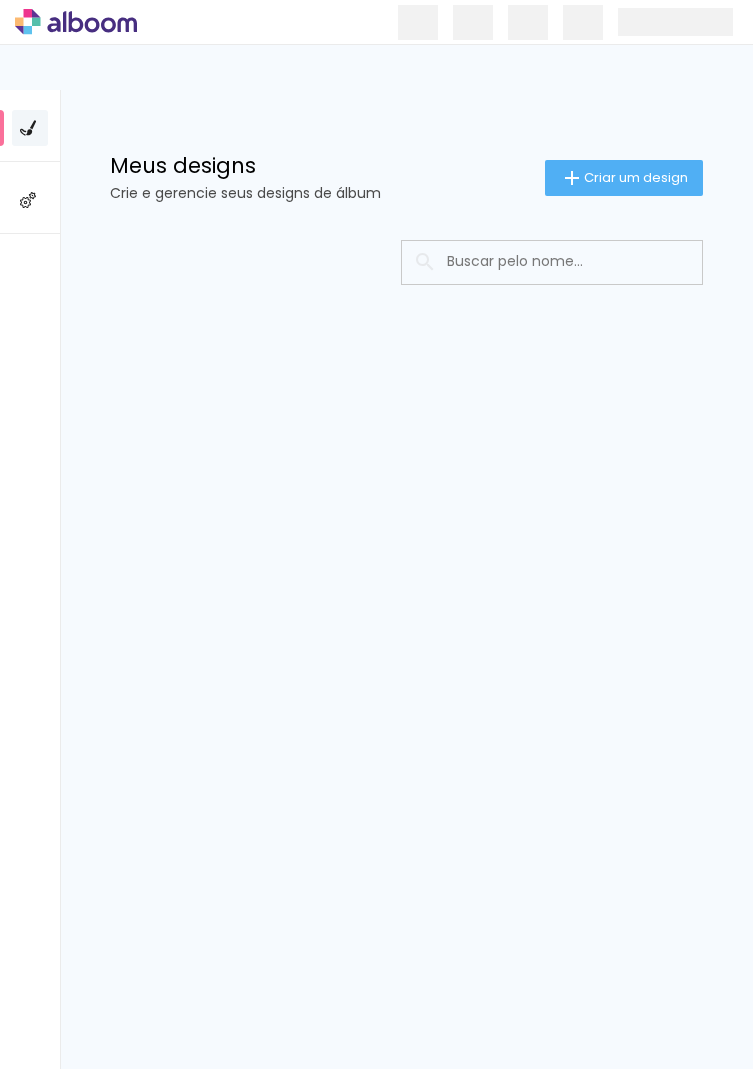 scroll, scrollTop: 0, scrollLeft: 0, axis: both 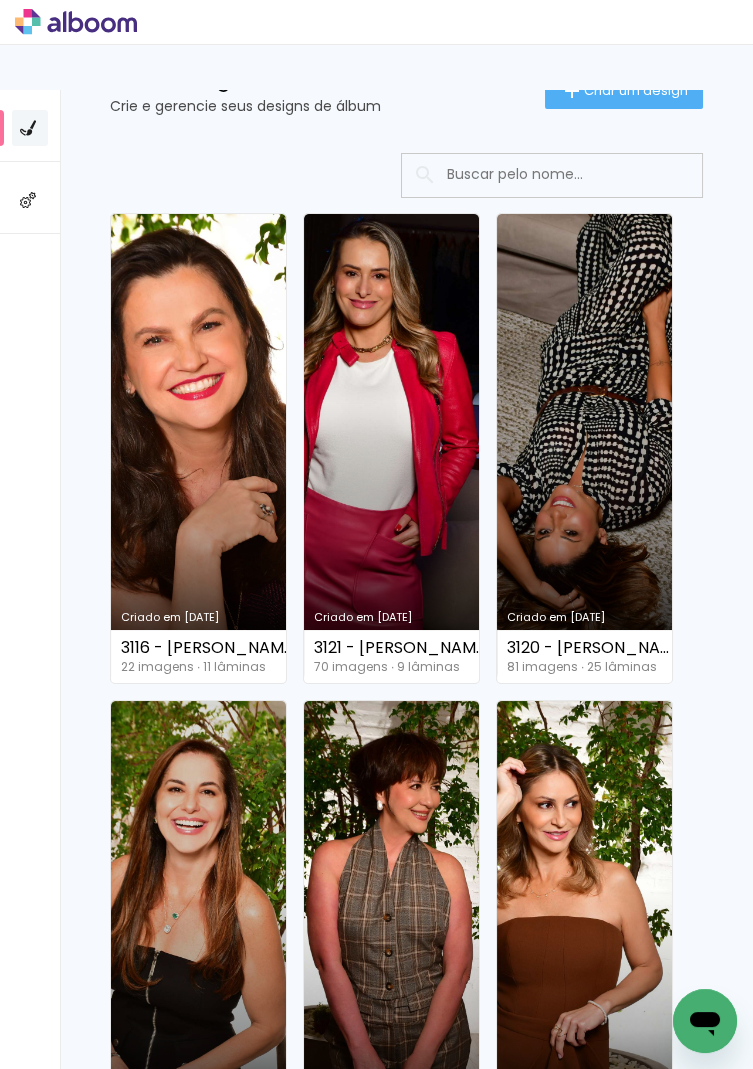 click on "Criado em [DATE]" at bounding box center [198, 448] 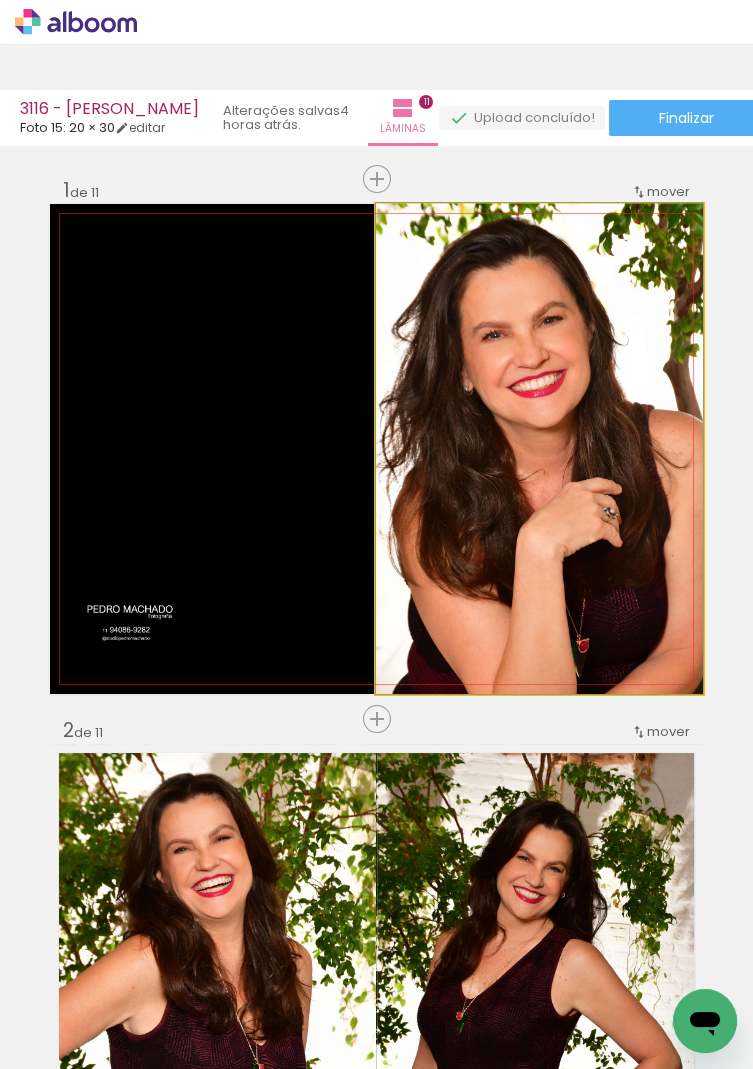 click on "editar" at bounding box center [140, 127] 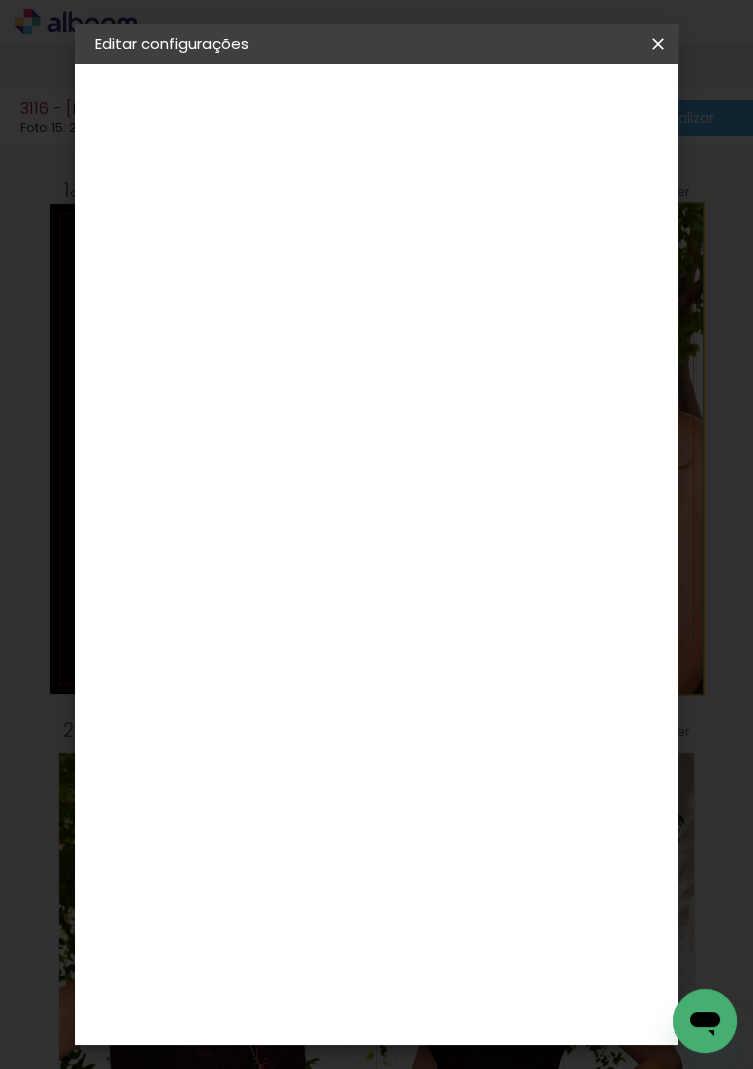 click on "2" at bounding box center [393, 217] 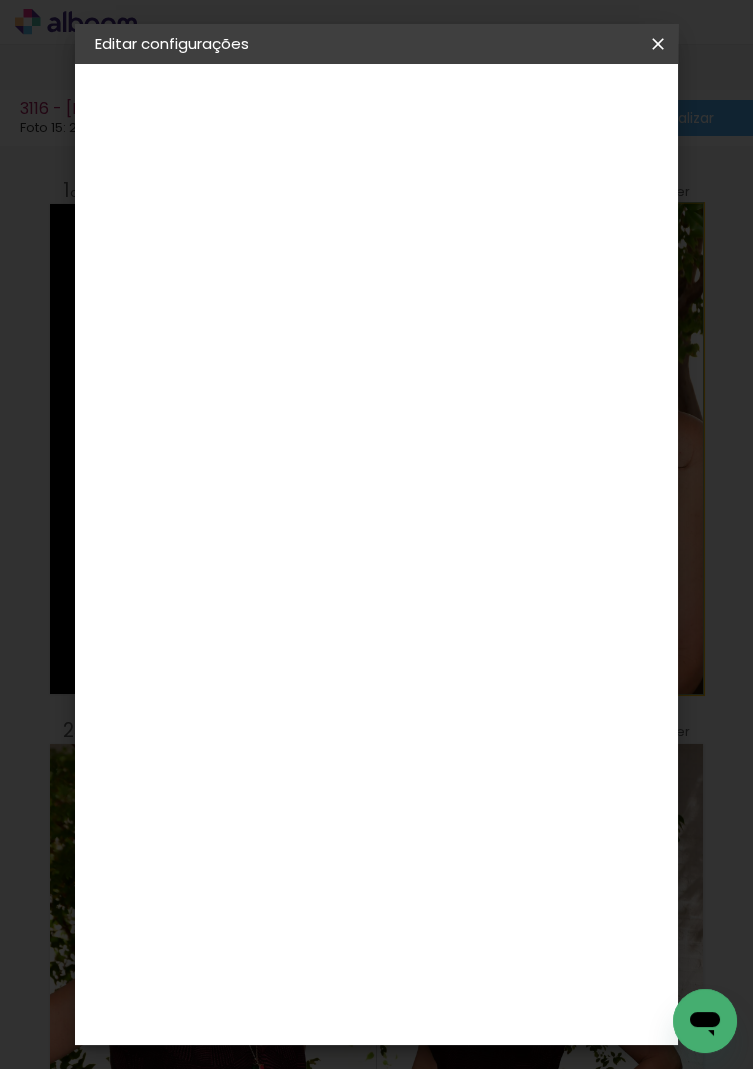 click 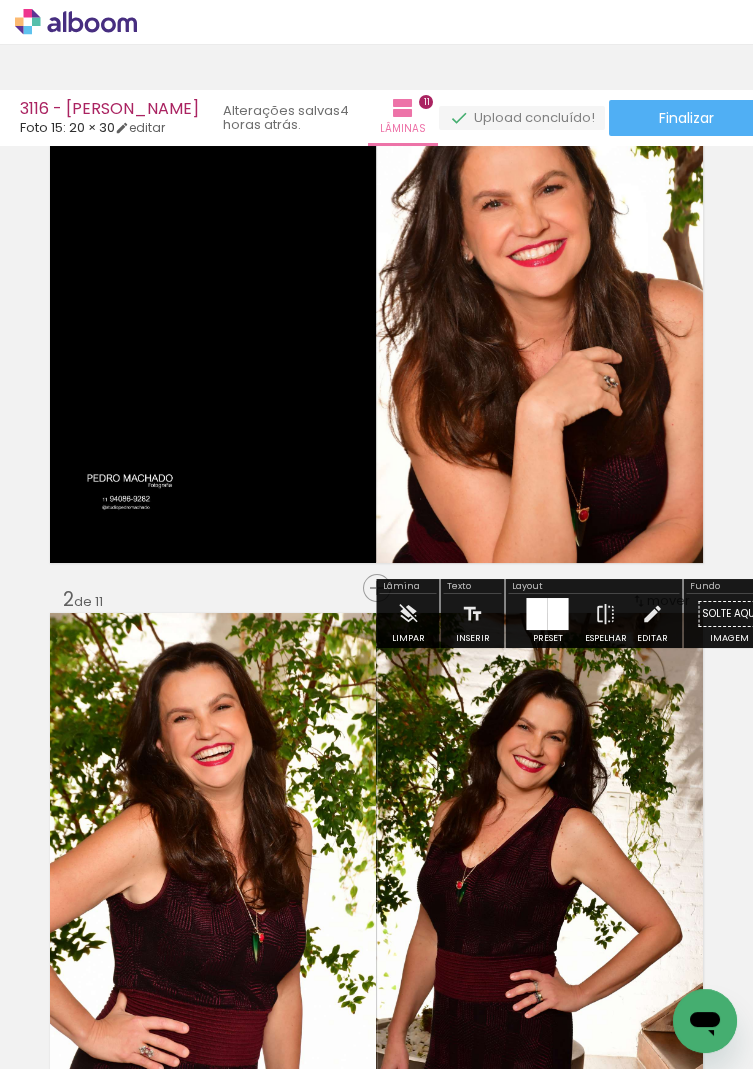 scroll, scrollTop: 130, scrollLeft: 0, axis: vertical 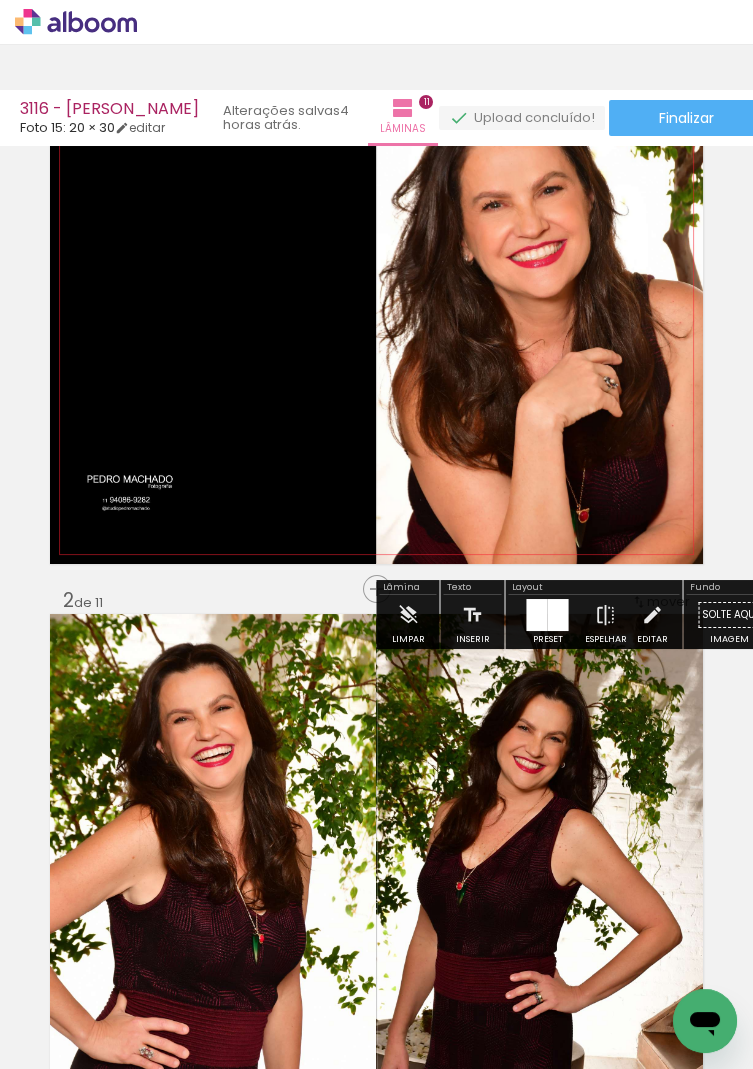 click at bounding box center (539, 318) 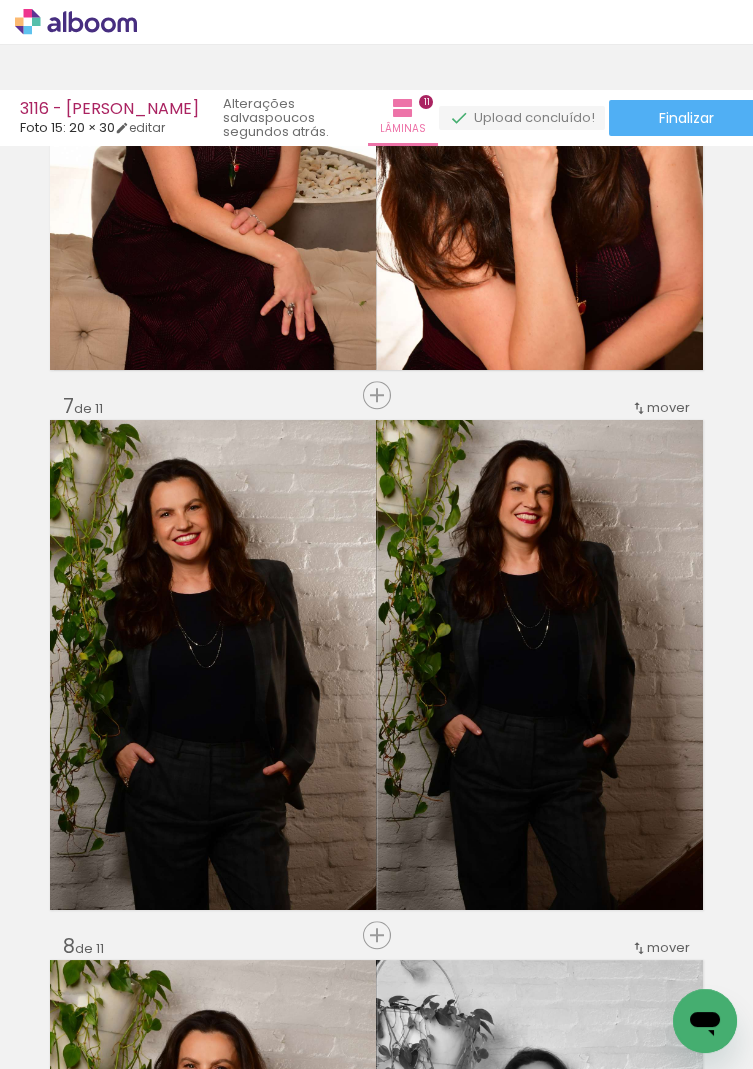 scroll, scrollTop: 3035, scrollLeft: 0, axis: vertical 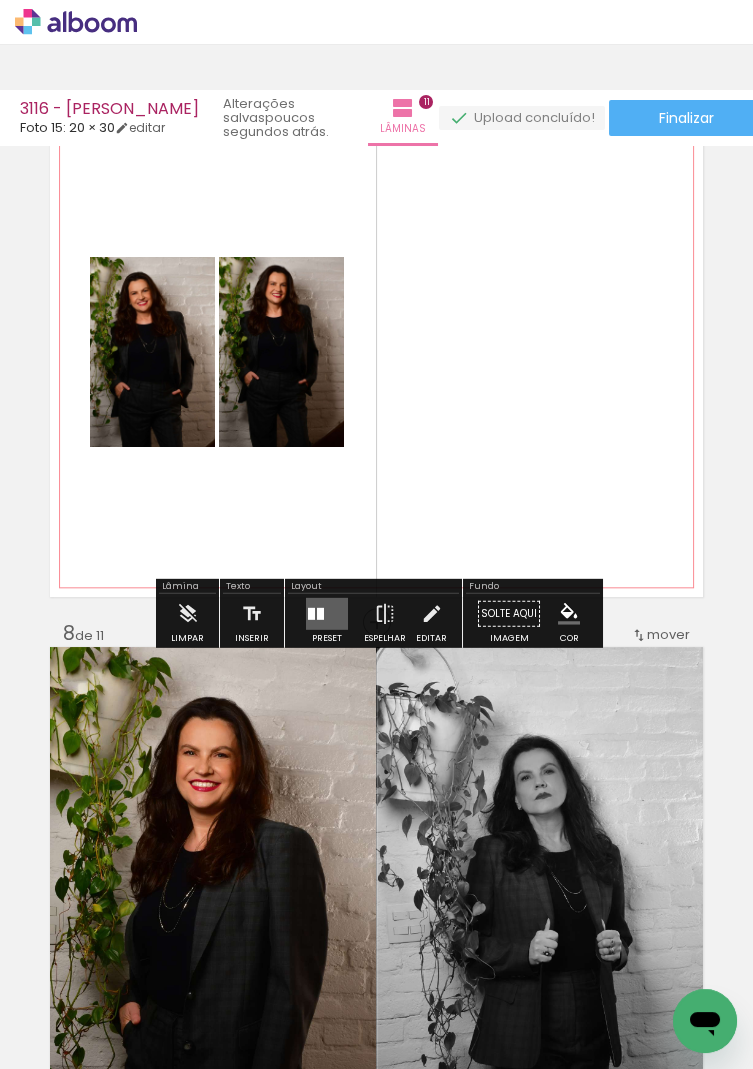 click on "Confirmar Cancelar" at bounding box center (0, 0) 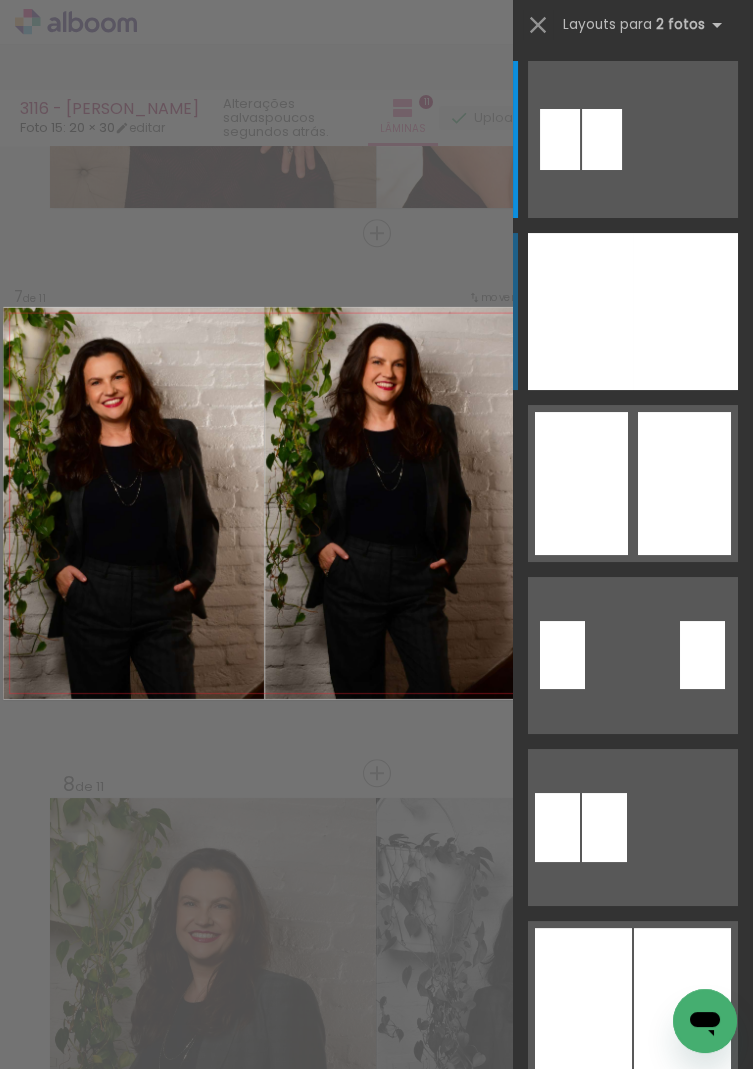 click at bounding box center [685, 311] 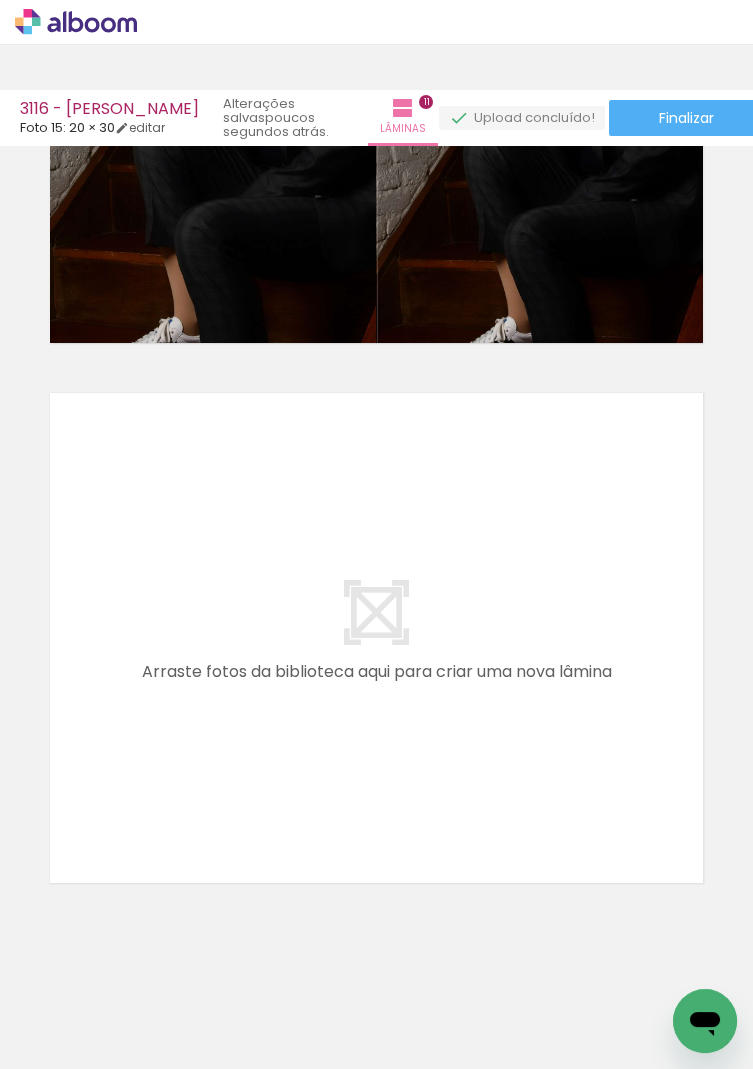 scroll, scrollTop: 5759, scrollLeft: 0, axis: vertical 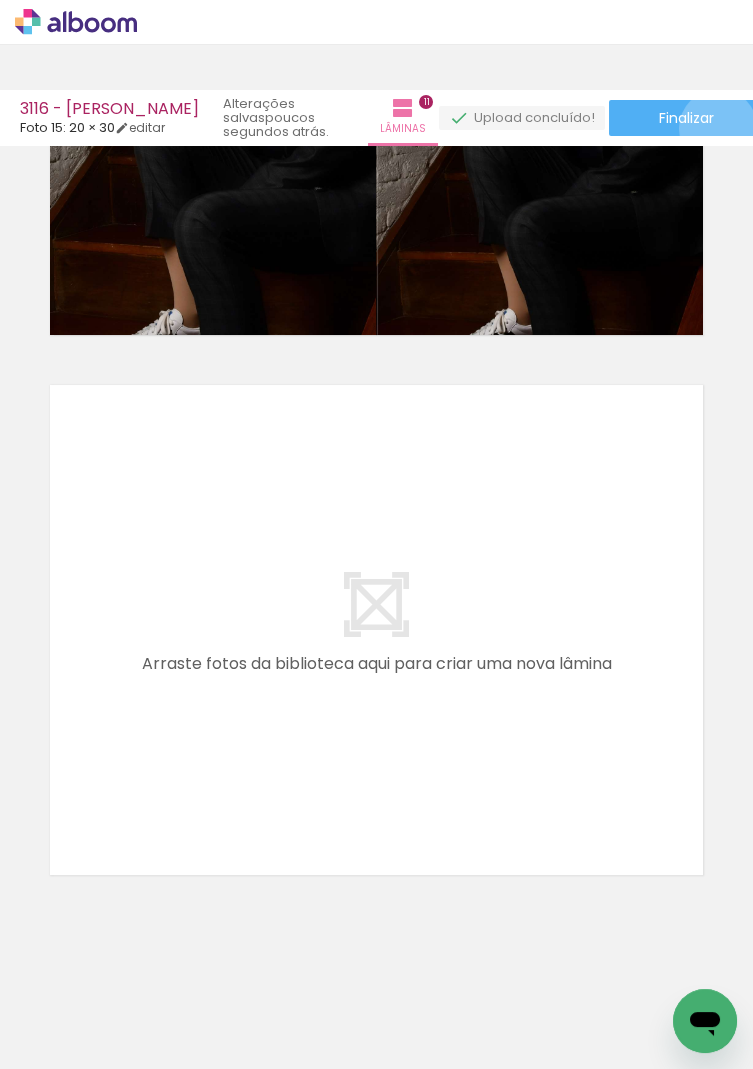 click on "Finalizar" 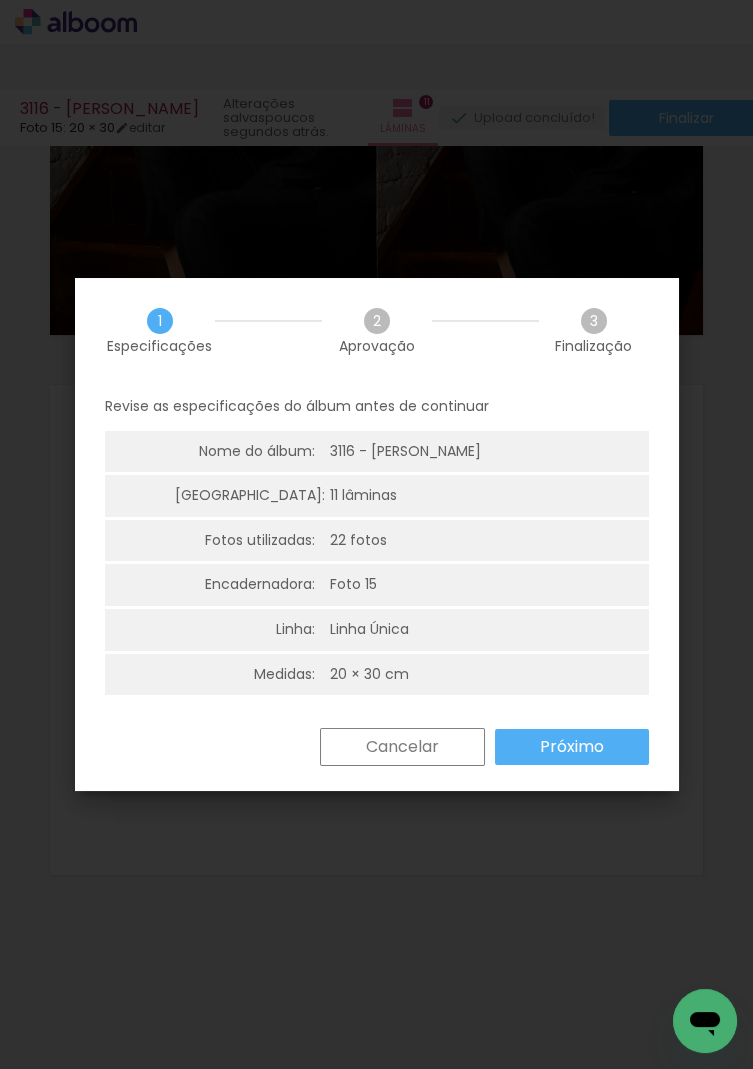 click on "Próximo" at bounding box center [0, 0] 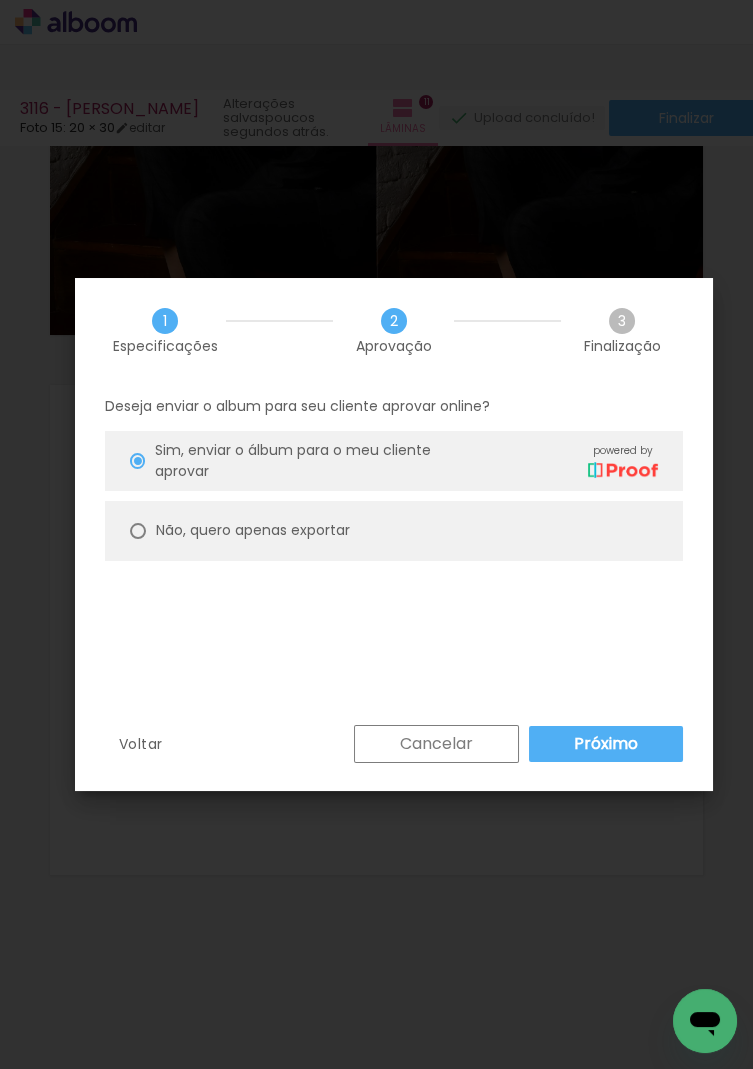 type on "on" 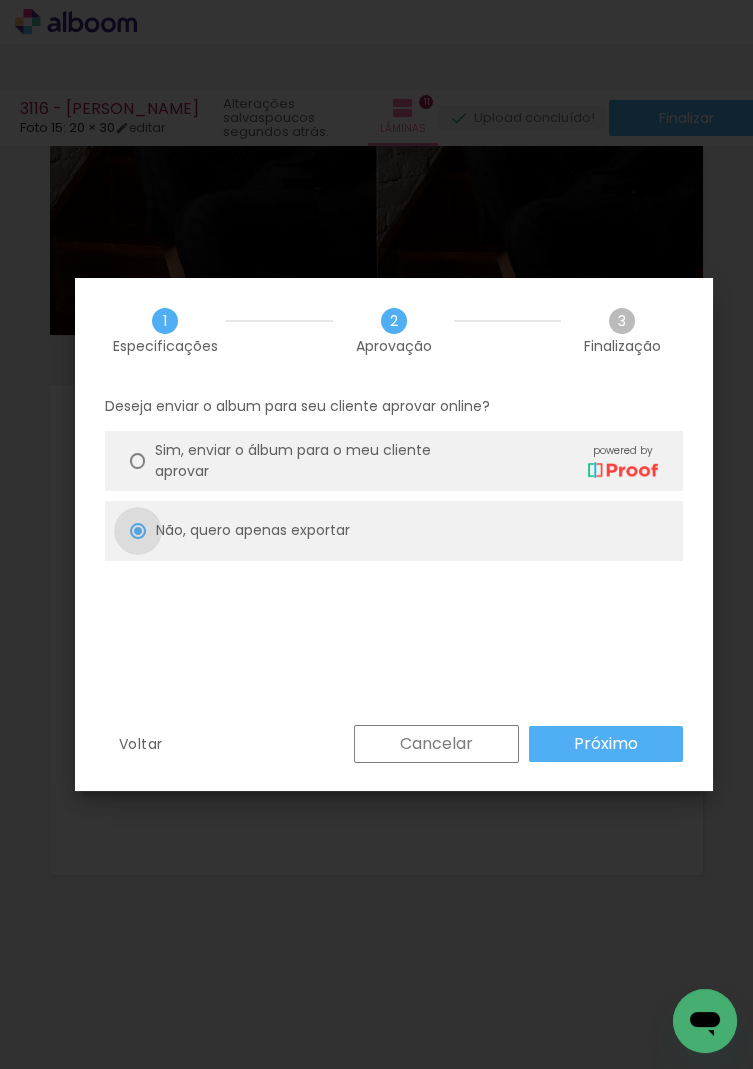 click on "Exportar" at bounding box center (0, 0) 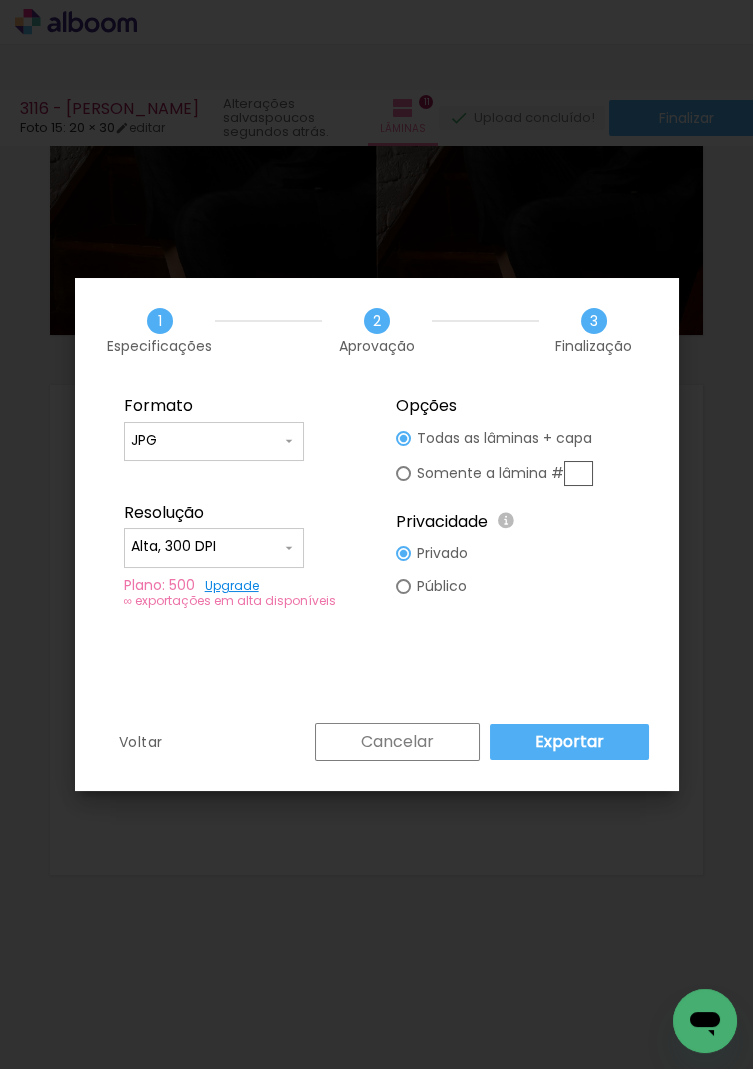 click on "Exportar" at bounding box center [0, 0] 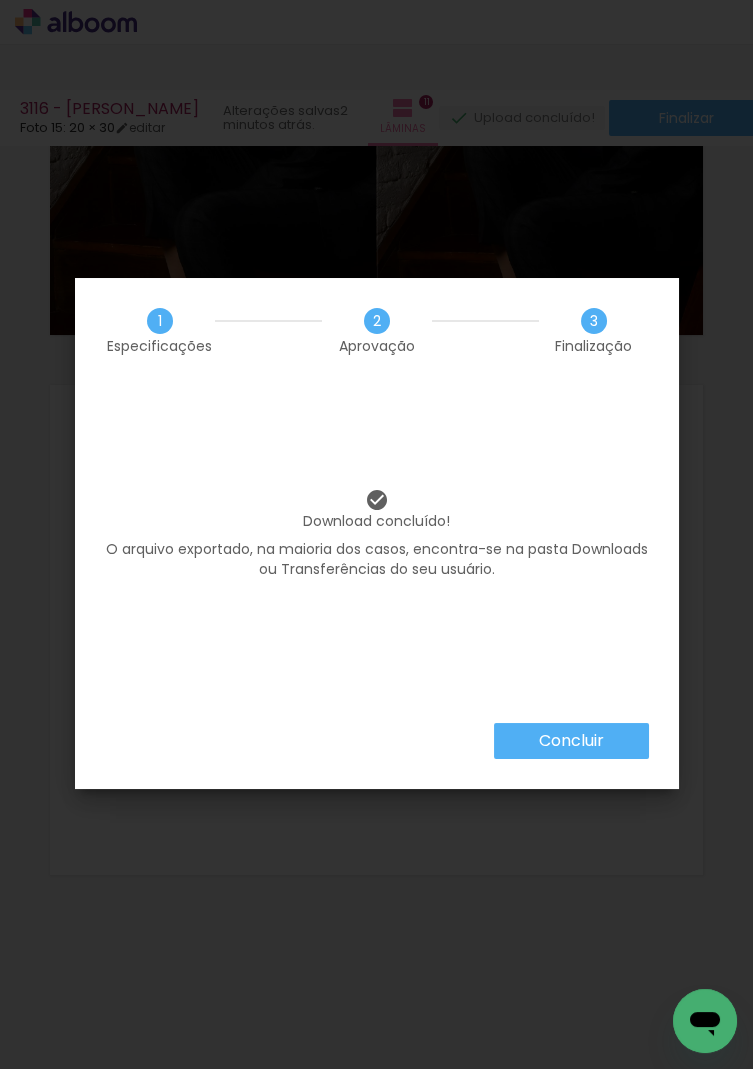 click 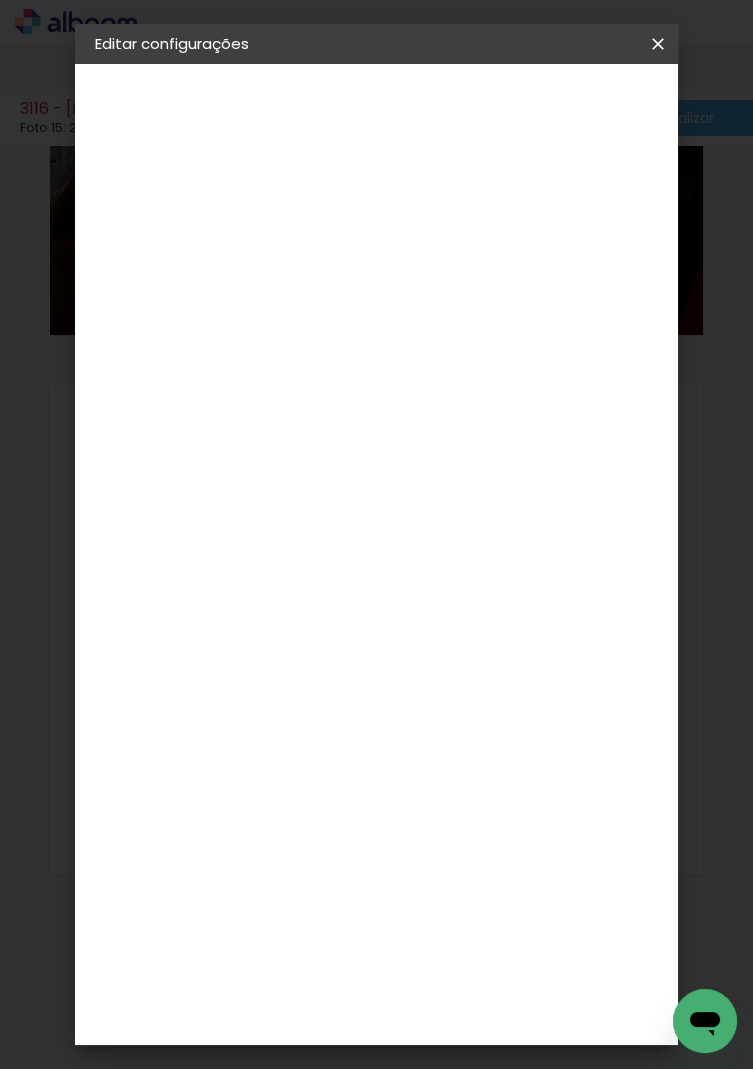 click at bounding box center (658, 44) 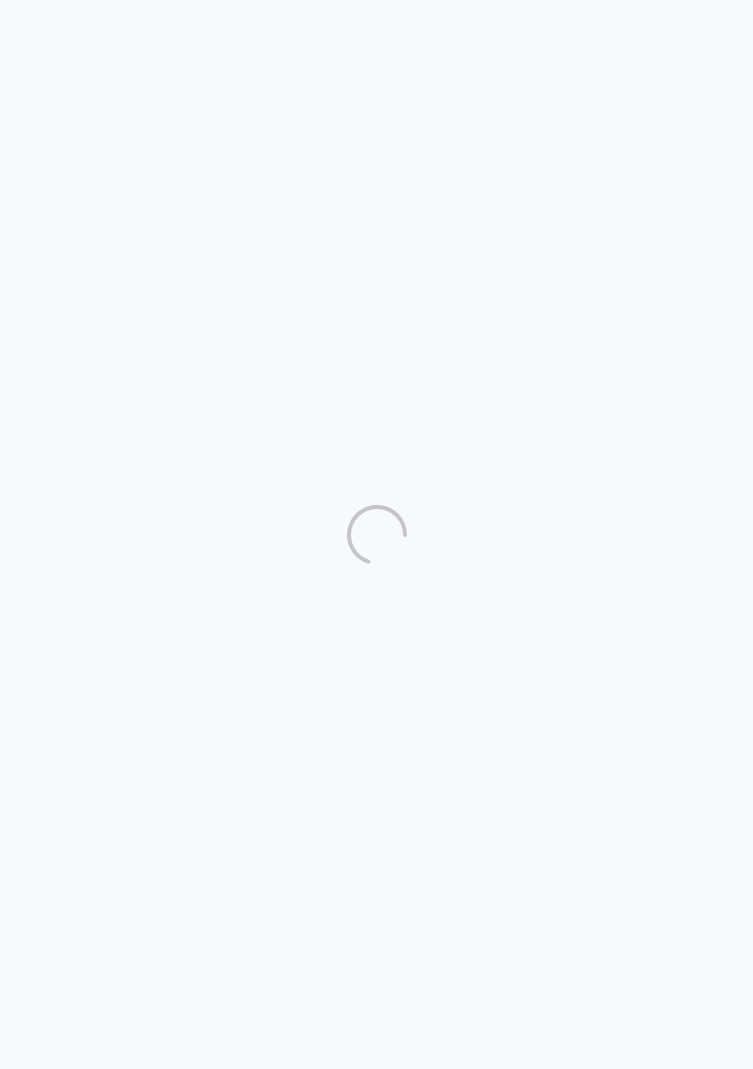 scroll, scrollTop: 0, scrollLeft: 0, axis: both 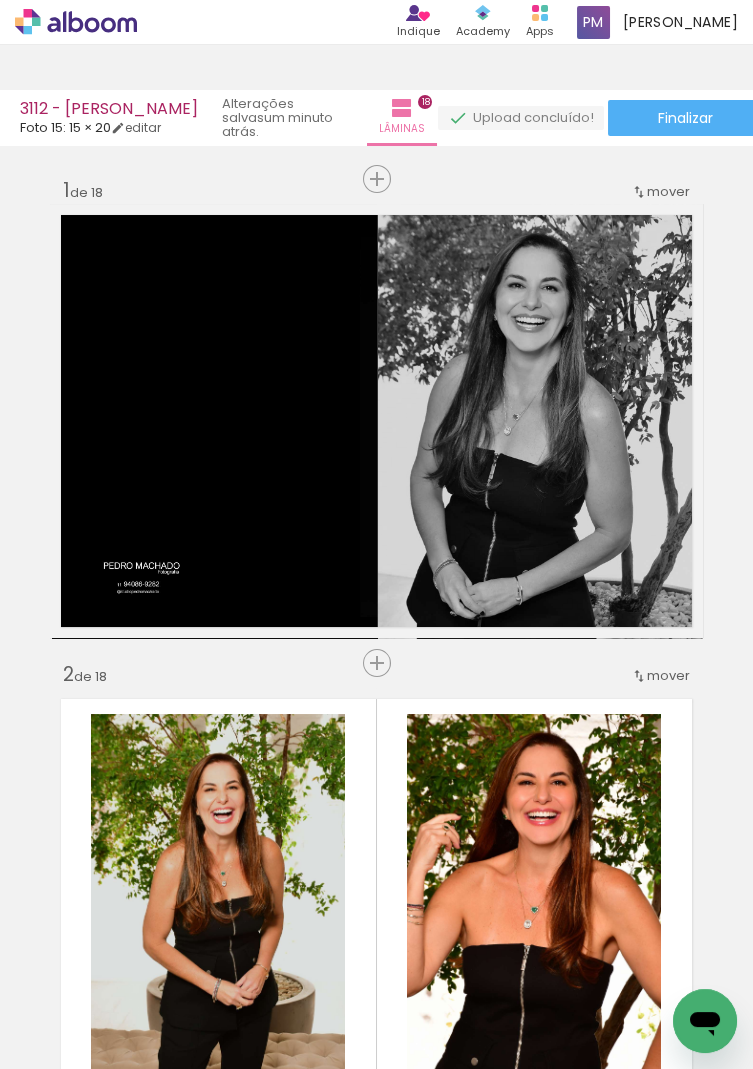 click on "Finalizar" 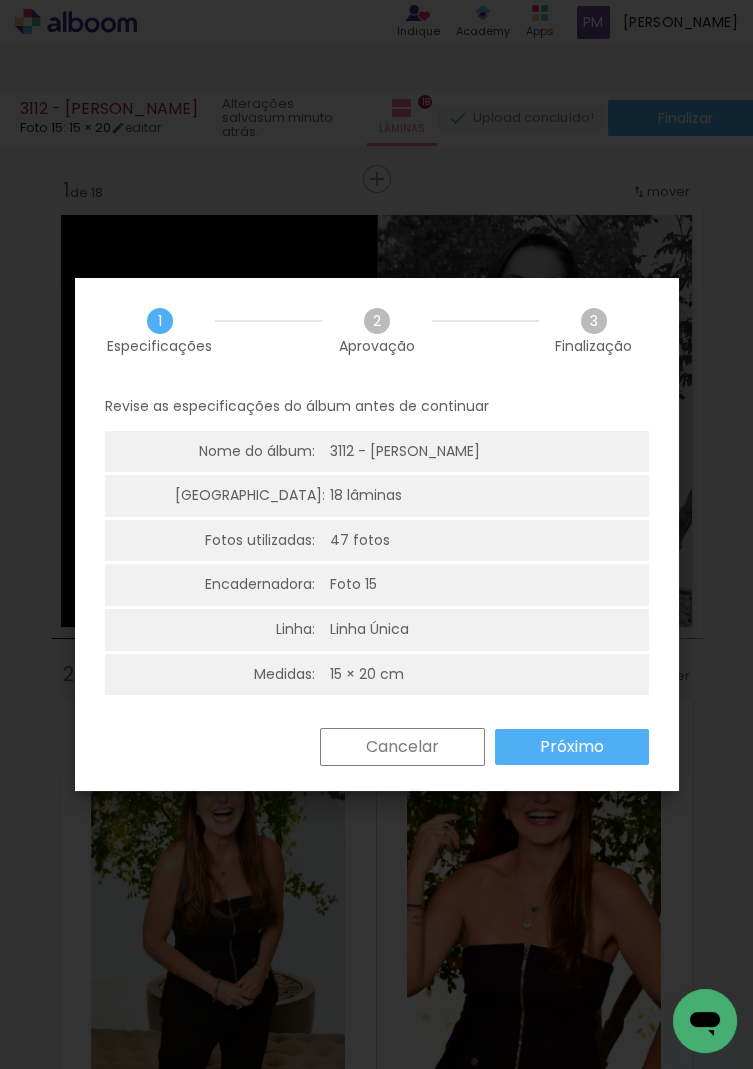 click on "Voltar Cancelar Próximo" at bounding box center [0, 0] 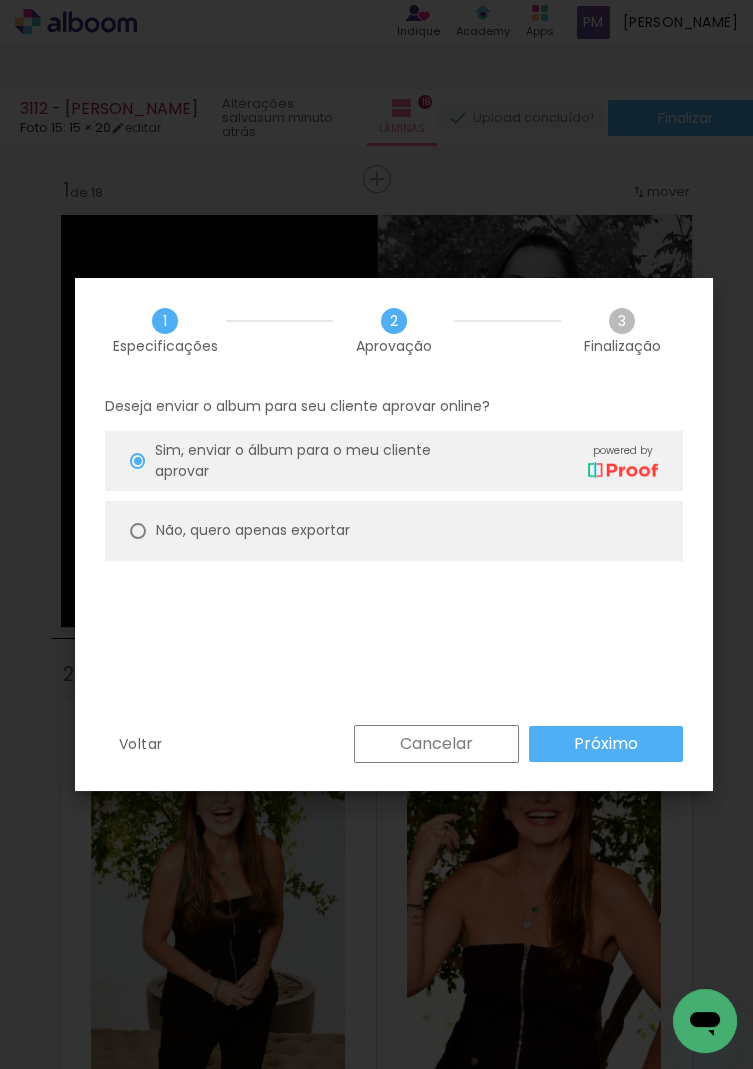 click on "Cancelar" at bounding box center (0, 0) 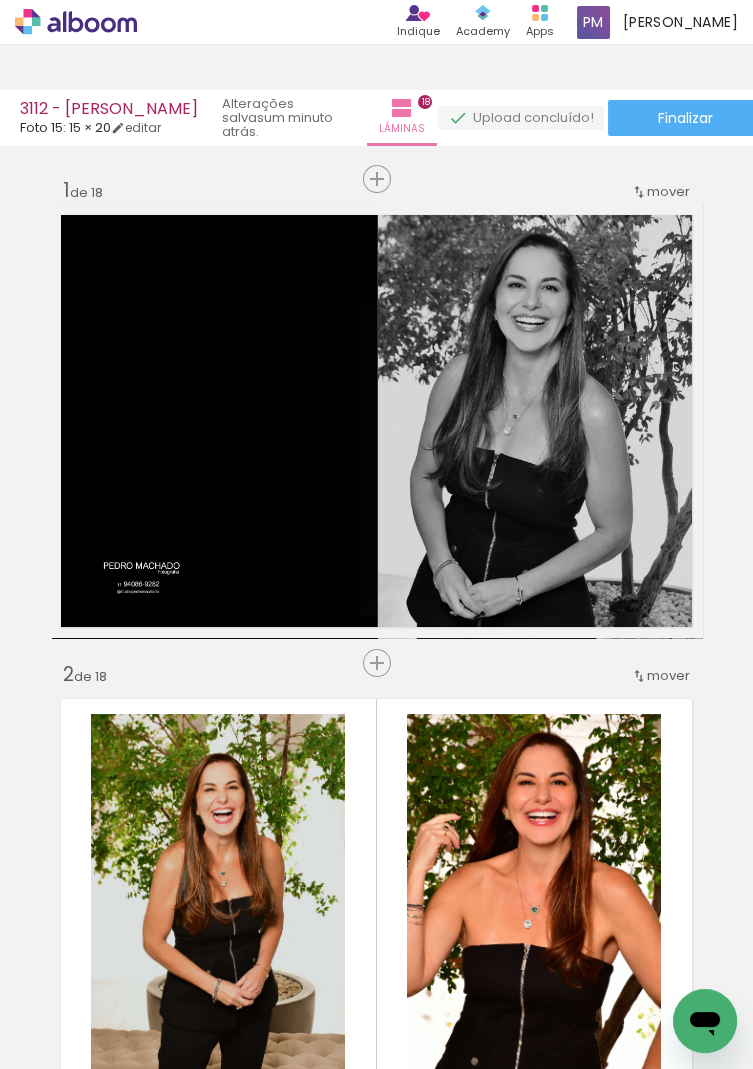click on "Finalizar" 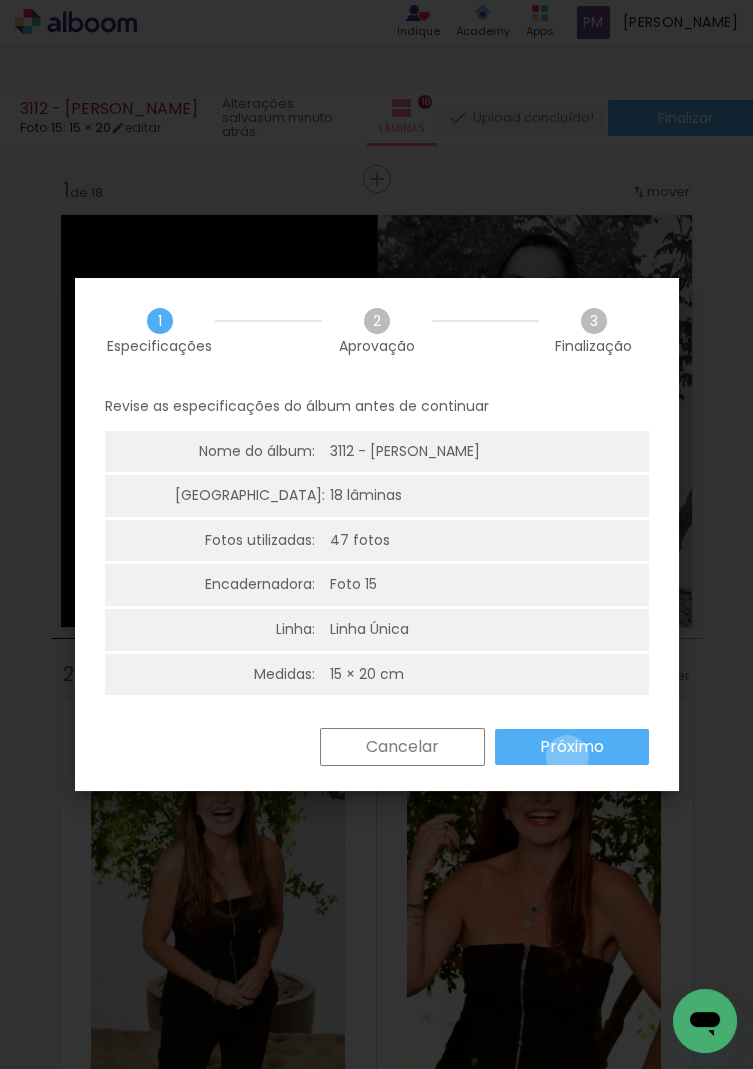 click on "Próximo" at bounding box center (0, 0) 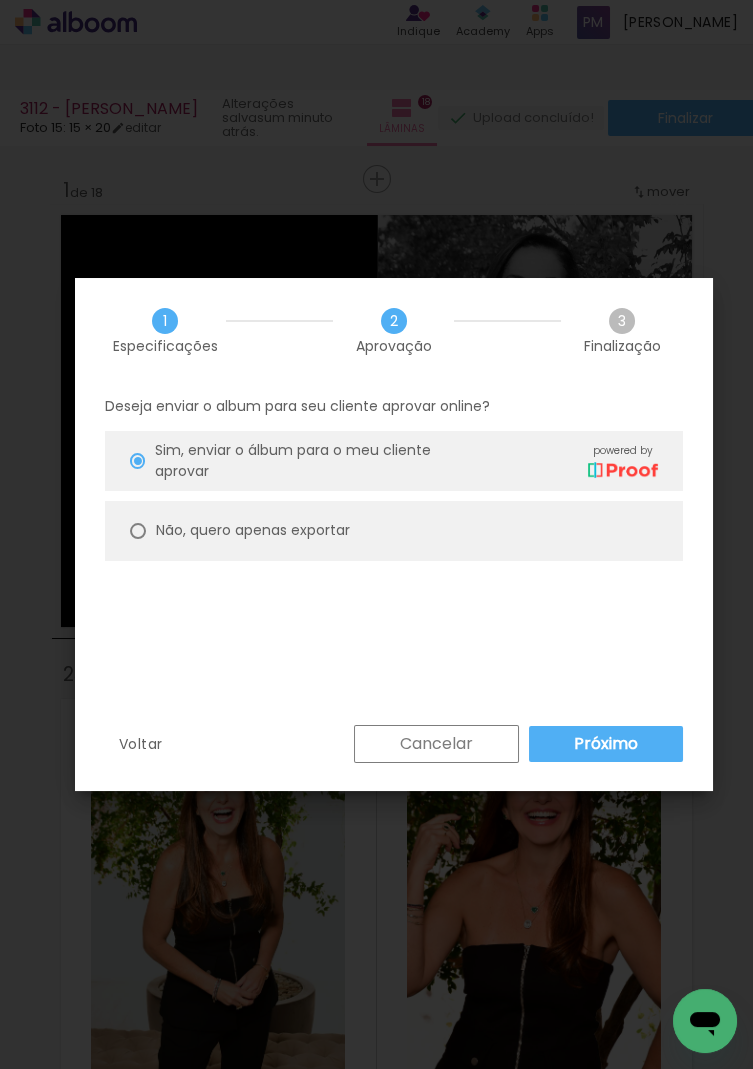 type on "on" 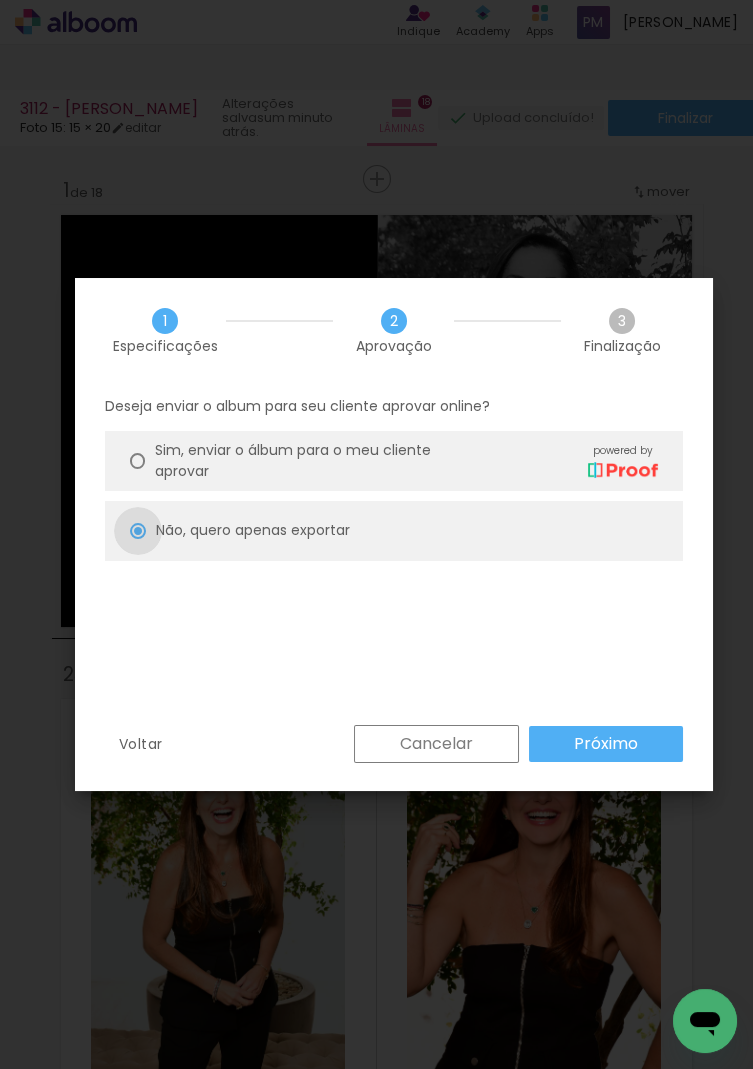 click on "Recomeçar último download" at bounding box center [0, 0] 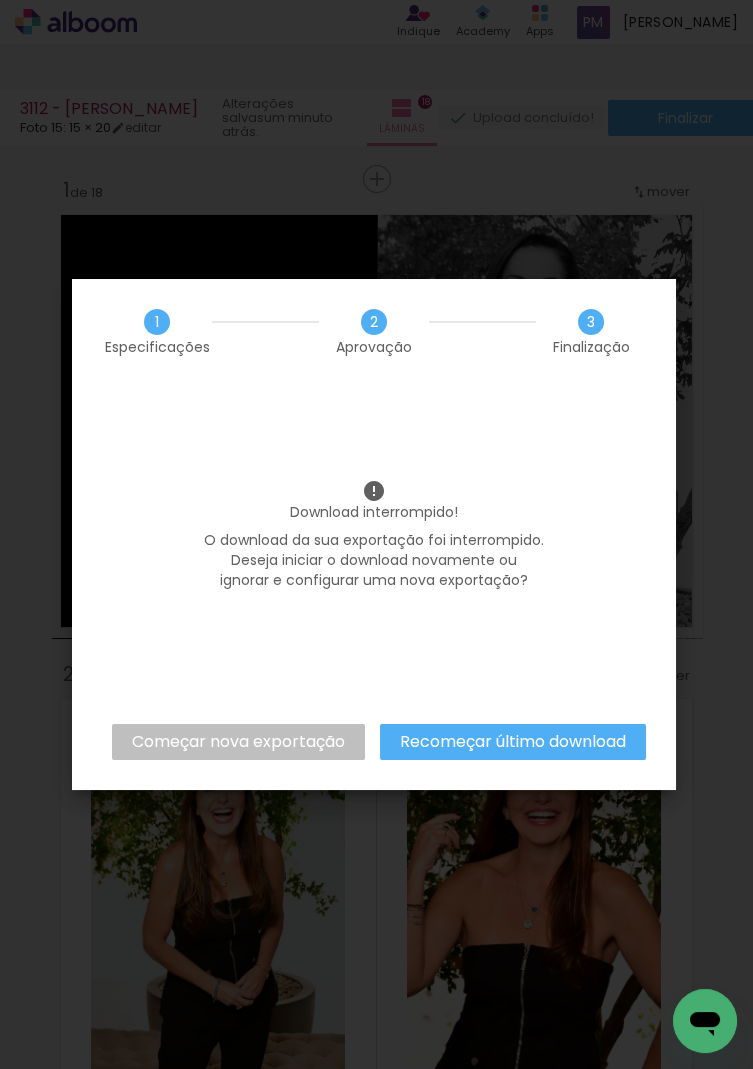 click on "de" at bounding box center [0, 0] 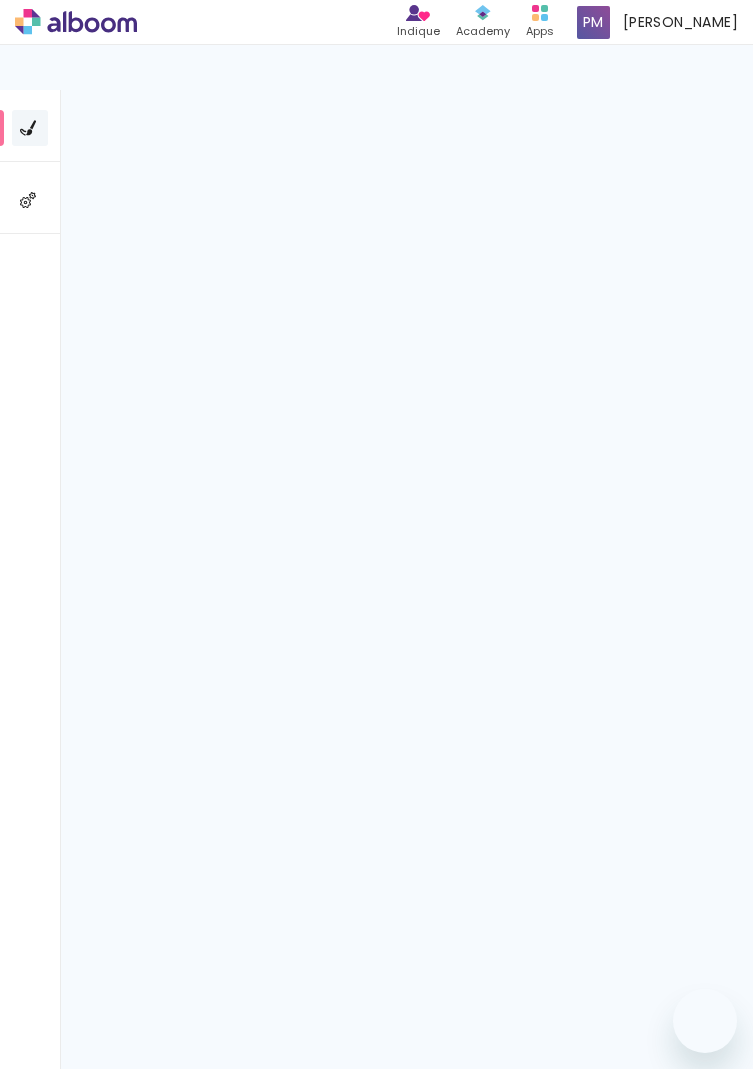 scroll, scrollTop: 0, scrollLeft: 0, axis: both 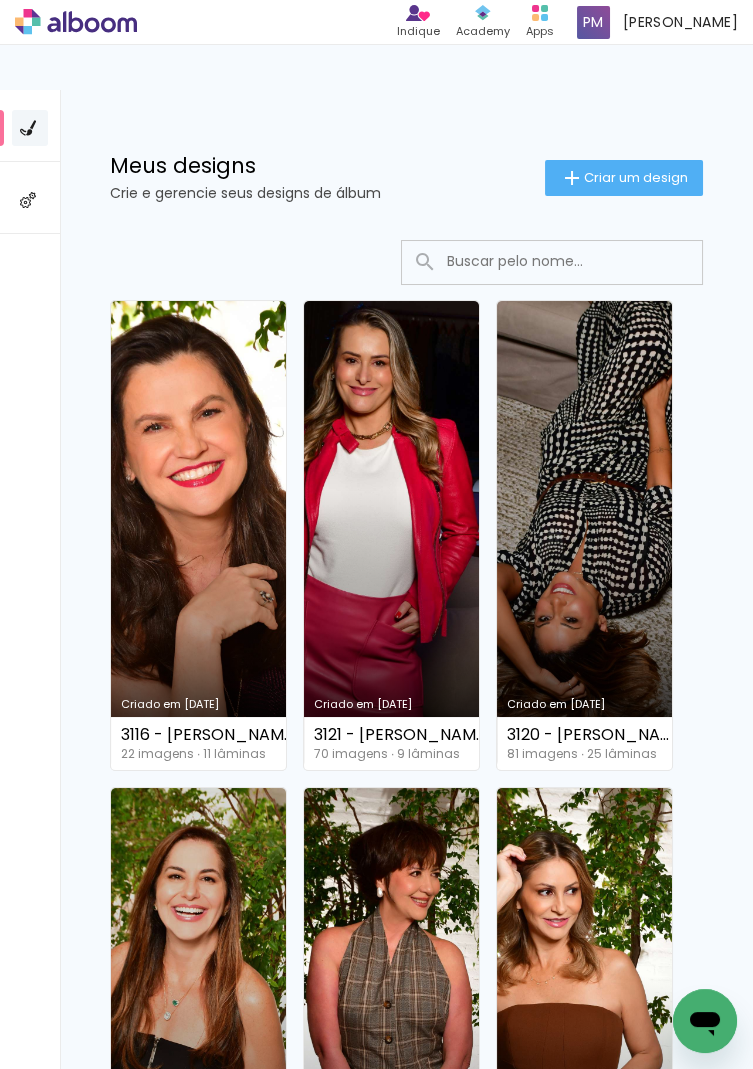 click on "Criado em [DATE]" at bounding box center [391, 535] 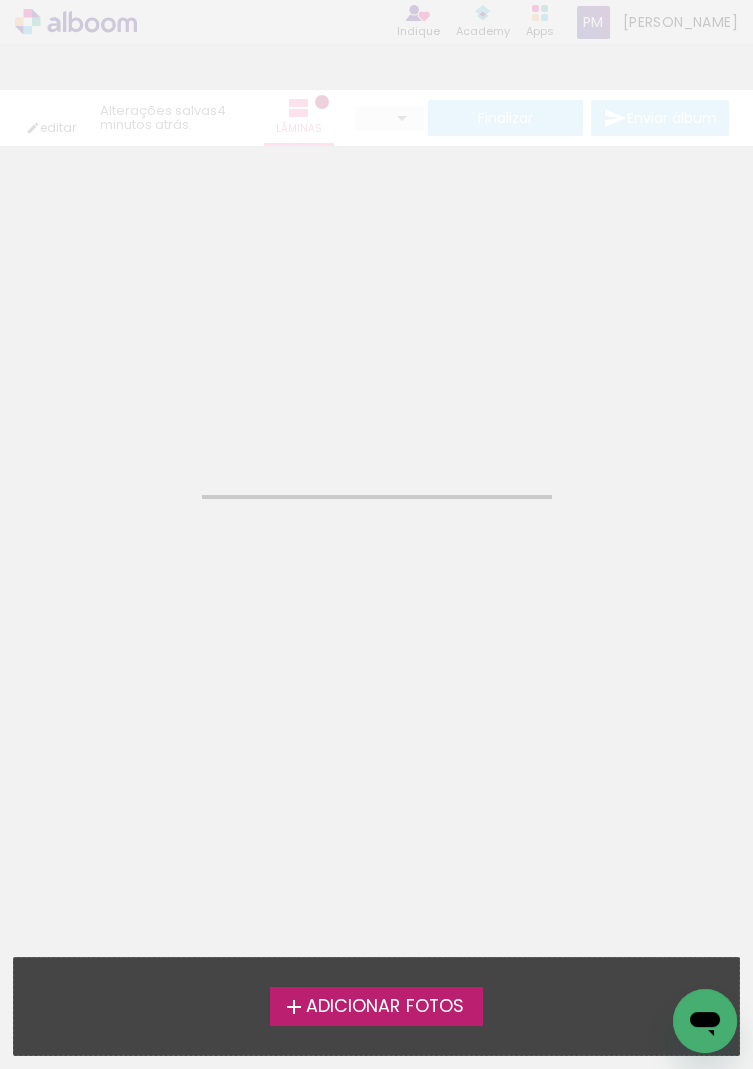 scroll, scrollTop: 0, scrollLeft: 0, axis: both 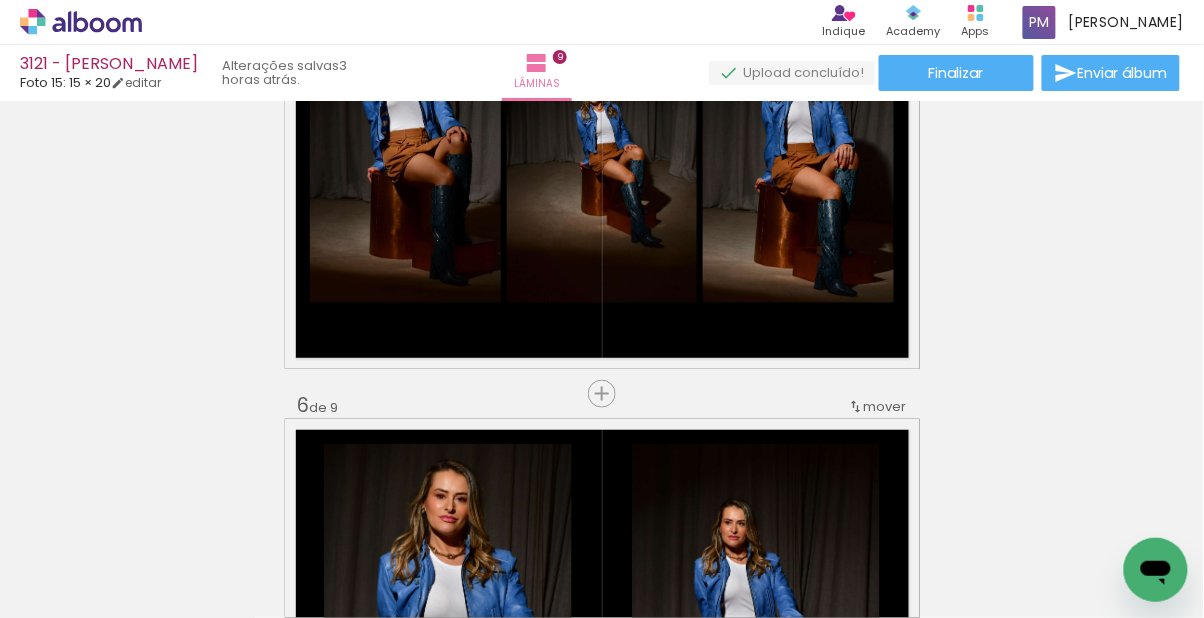 click on "Inserir lâmina 1  de 9  Inserir lâmina 2  de 9  Inserir lâmina 3  de 9  Inserir lâmina 4  de 9  Inserir lâmina 5  de 9  Inserir lâmina 6  de 9  Inserir lâmina 7  de 9  Inserir lâmina 8  de 9  Inserir lâmina 9  de 9" at bounding box center [602, 368] 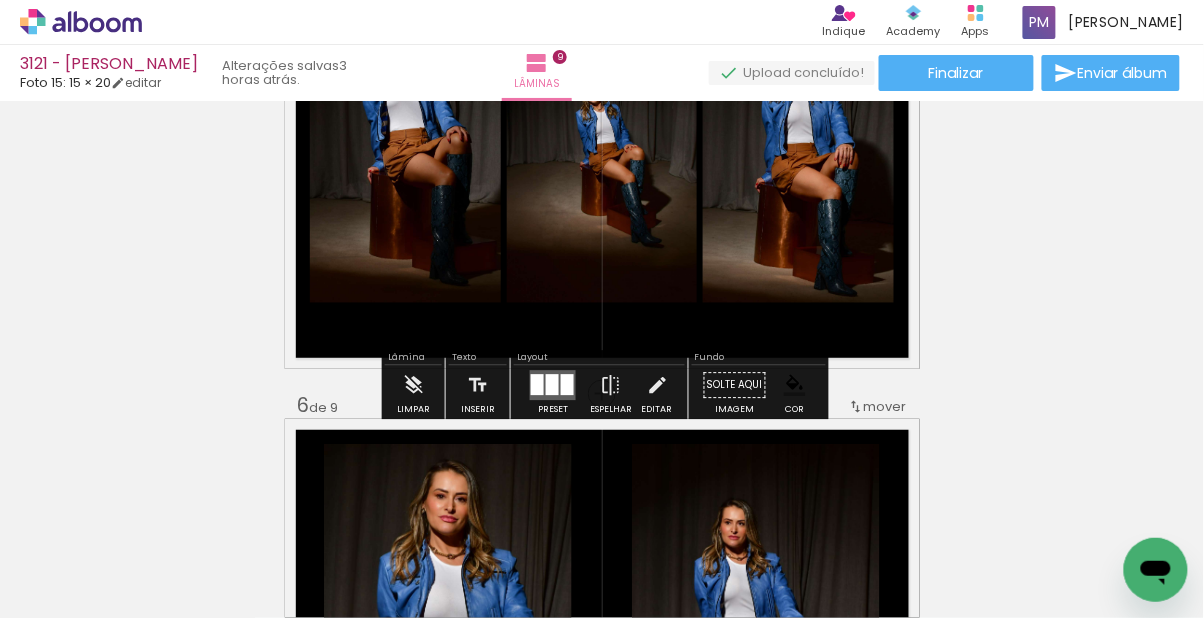 scroll, scrollTop: 1984, scrollLeft: 0, axis: vertical 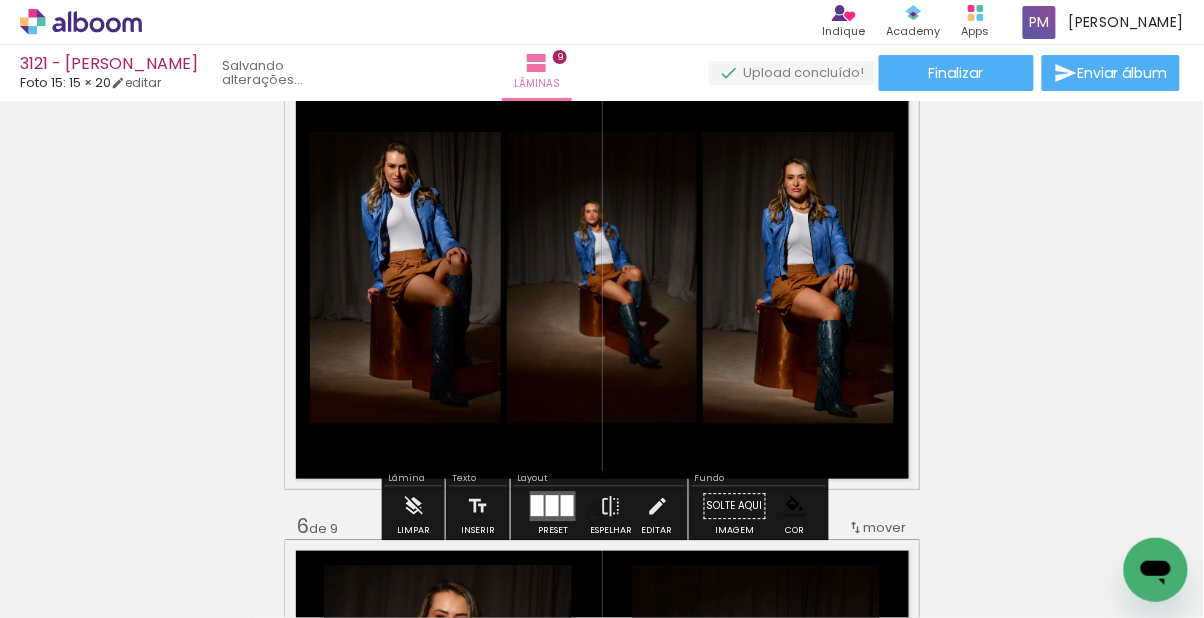 click on "P&B" at bounding box center (0, 0) 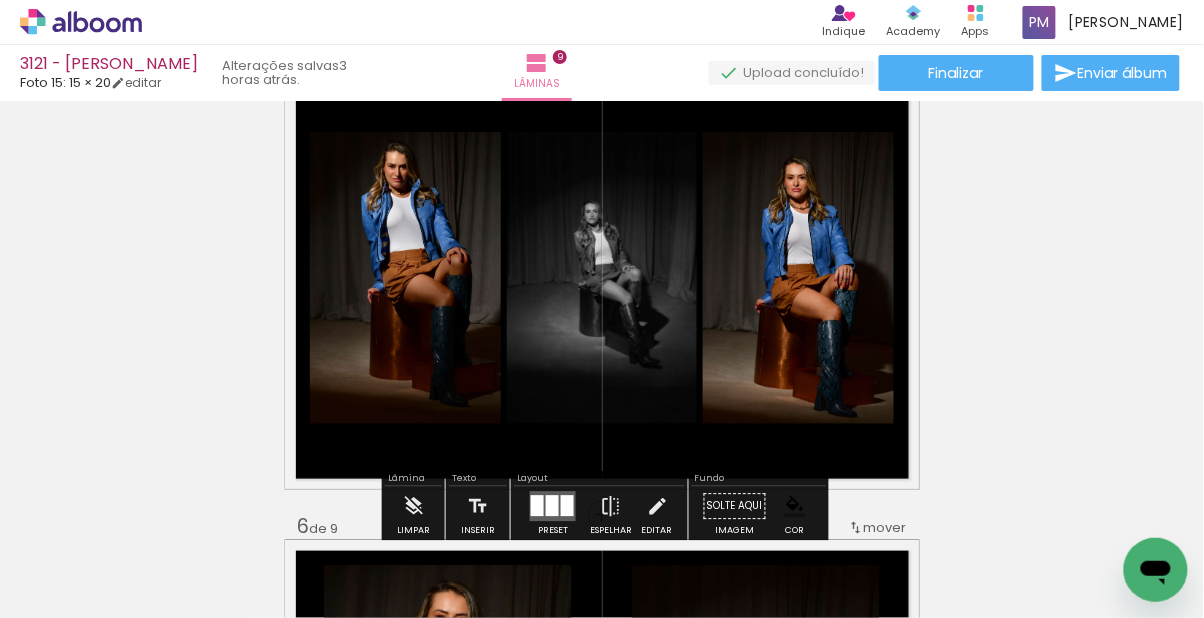 click on "Inserir lâmina 1  de 9  Inserir lâmina 2  de 9  Inserir lâmina 3  de 9  Inserir lâmina 4  de 9  Inserir lâmina 5  de 9  Inserir lâmina 6  de 9  Inserir lâmina 7  de 9  Inserir lâmina 8  de 9  Inserir lâmina 9  de 9" at bounding box center [602, 489] 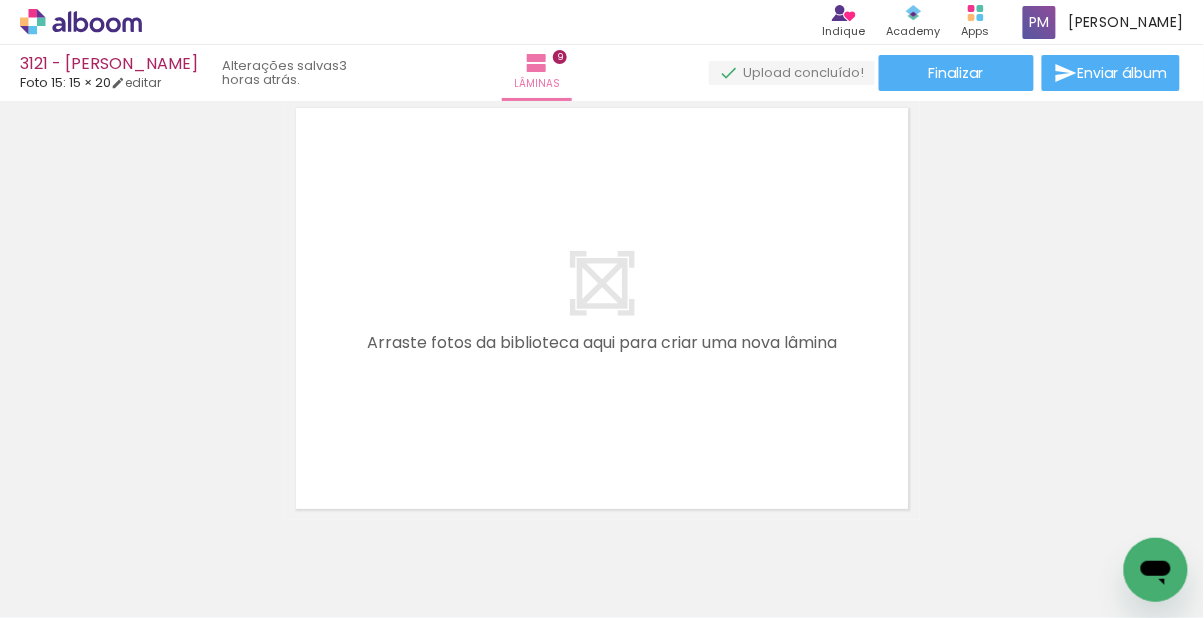 scroll, scrollTop: 4320, scrollLeft: 0, axis: vertical 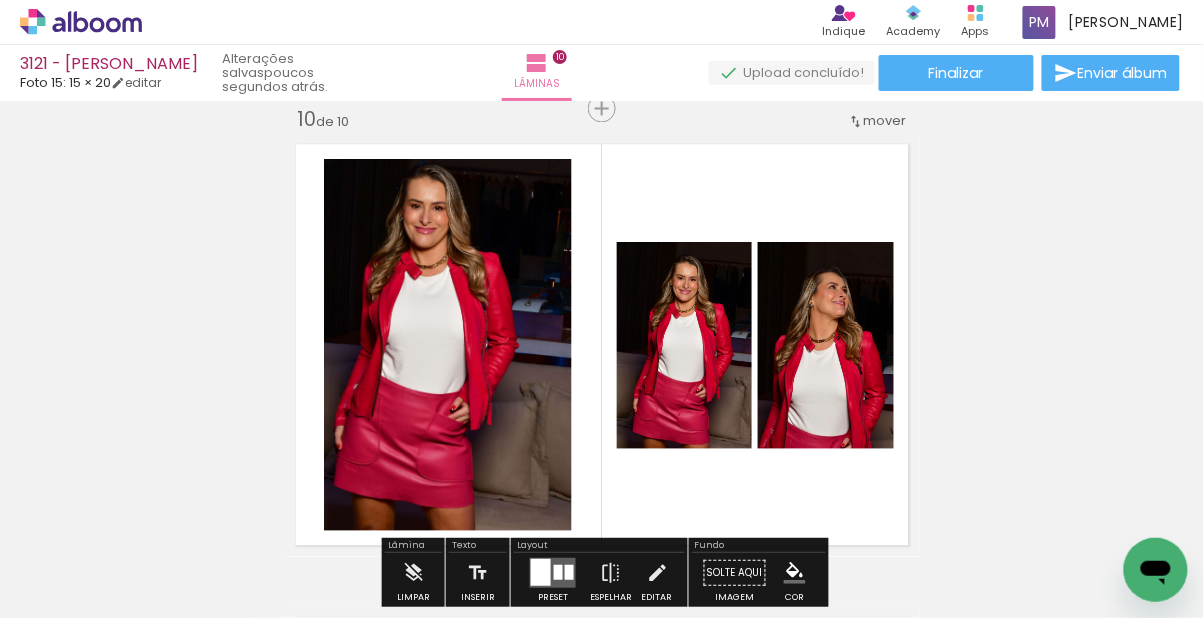 click 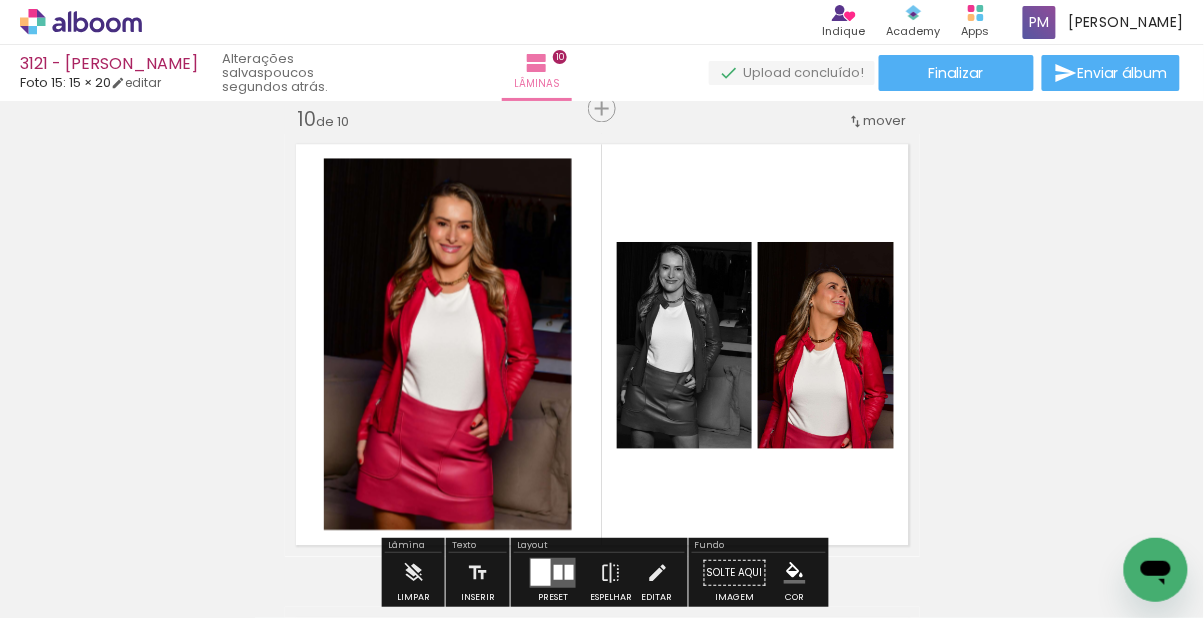type 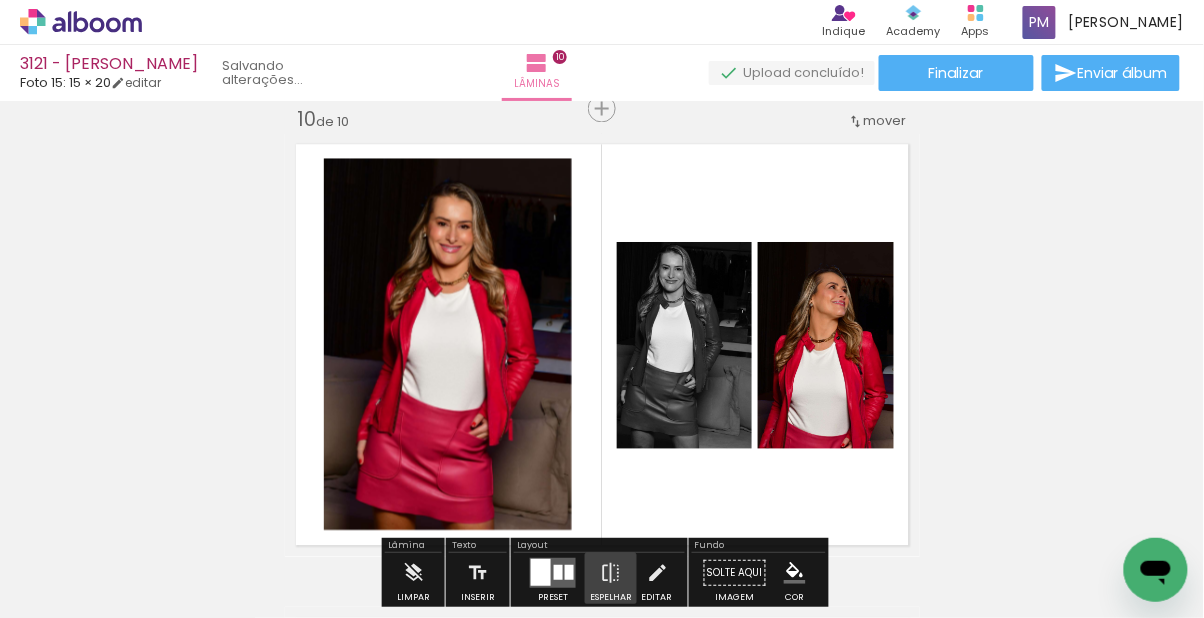 click on "Confirmar Cancelar" at bounding box center [0, 0] 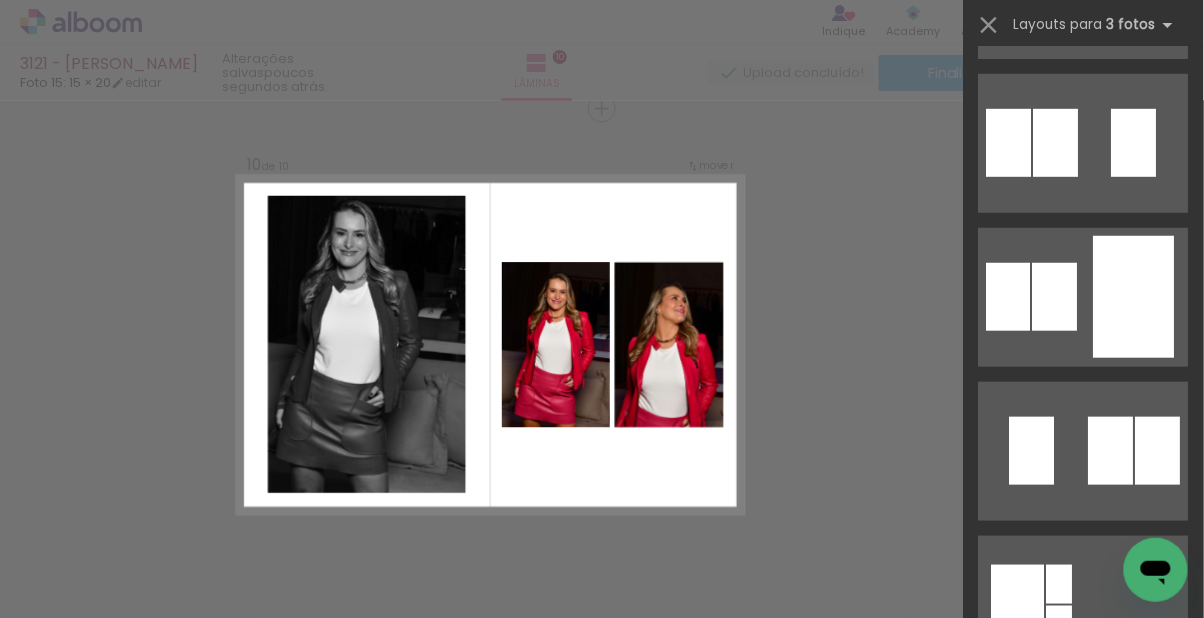 scroll, scrollTop: 528, scrollLeft: 0, axis: vertical 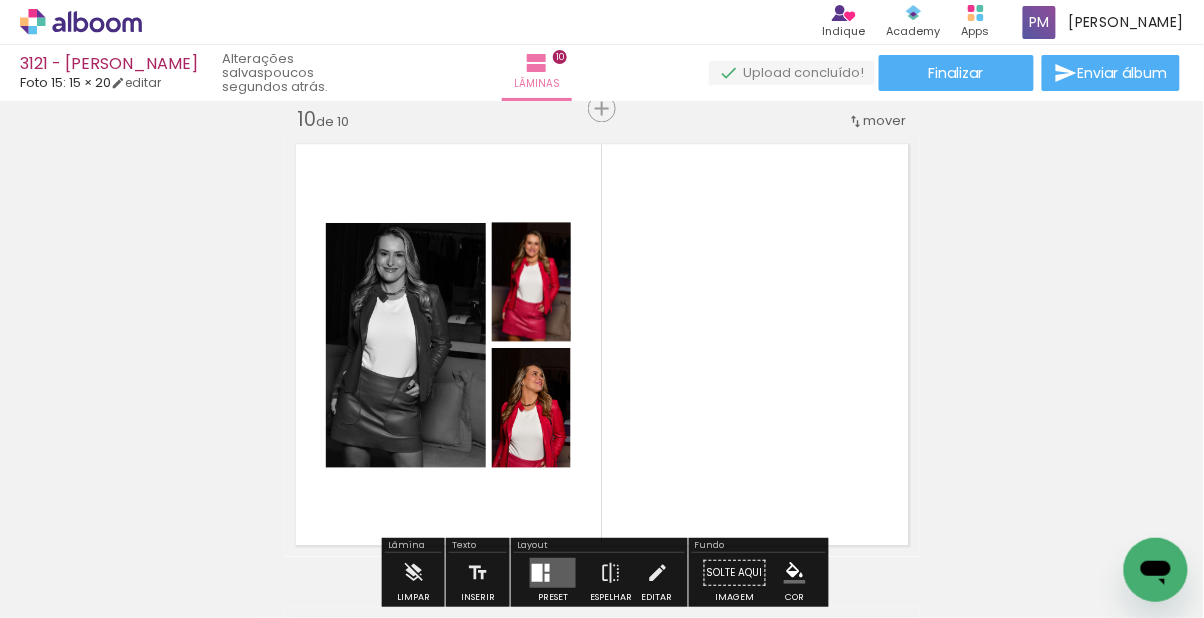 click on "Confirmar Cancelar" at bounding box center (0, 0) 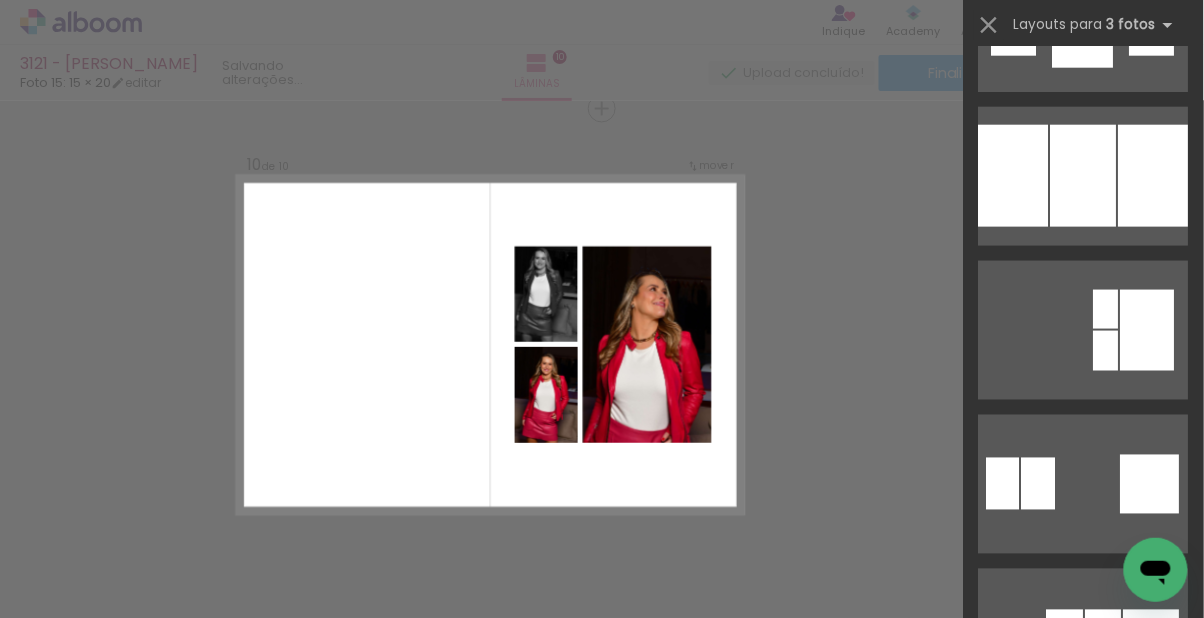 scroll, scrollTop: 2255, scrollLeft: 0, axis: vertical 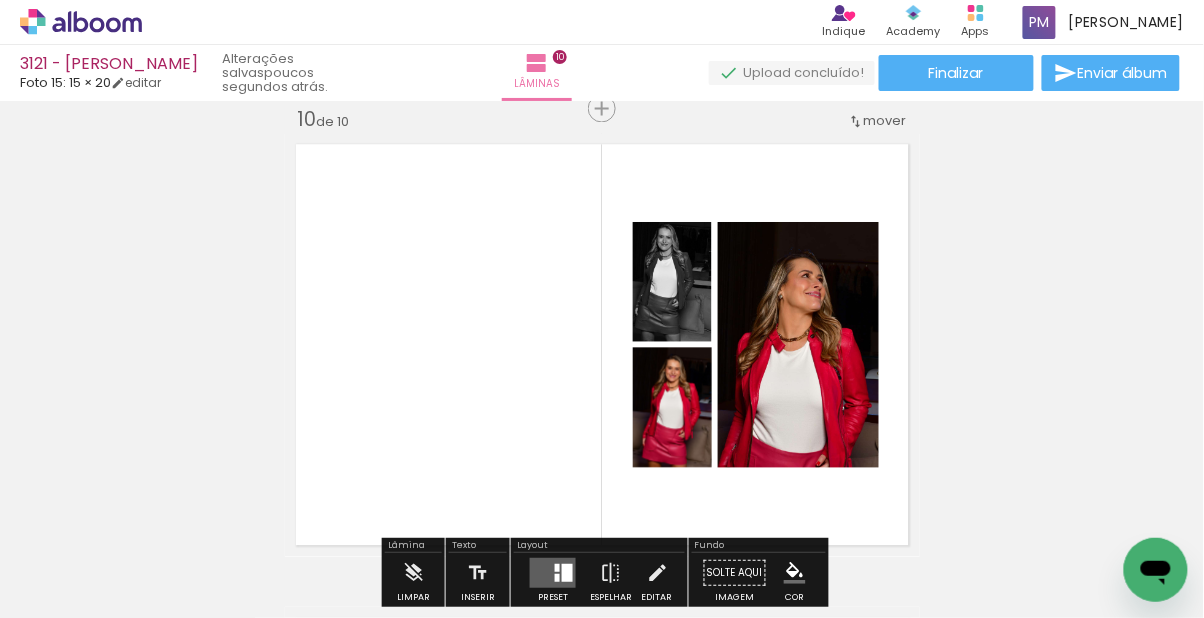 click on "Confirmar Cancelar" at bounding box center [0, 0] 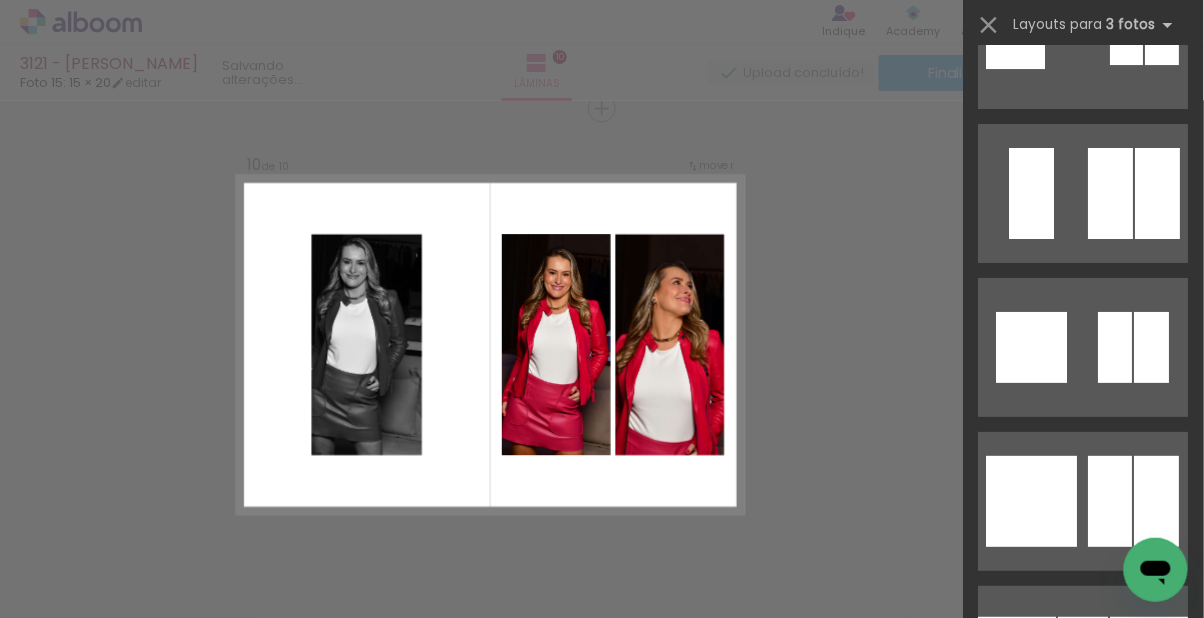 scroll, scrollTop: 3328, scrollLeft: 0, axis: vertical 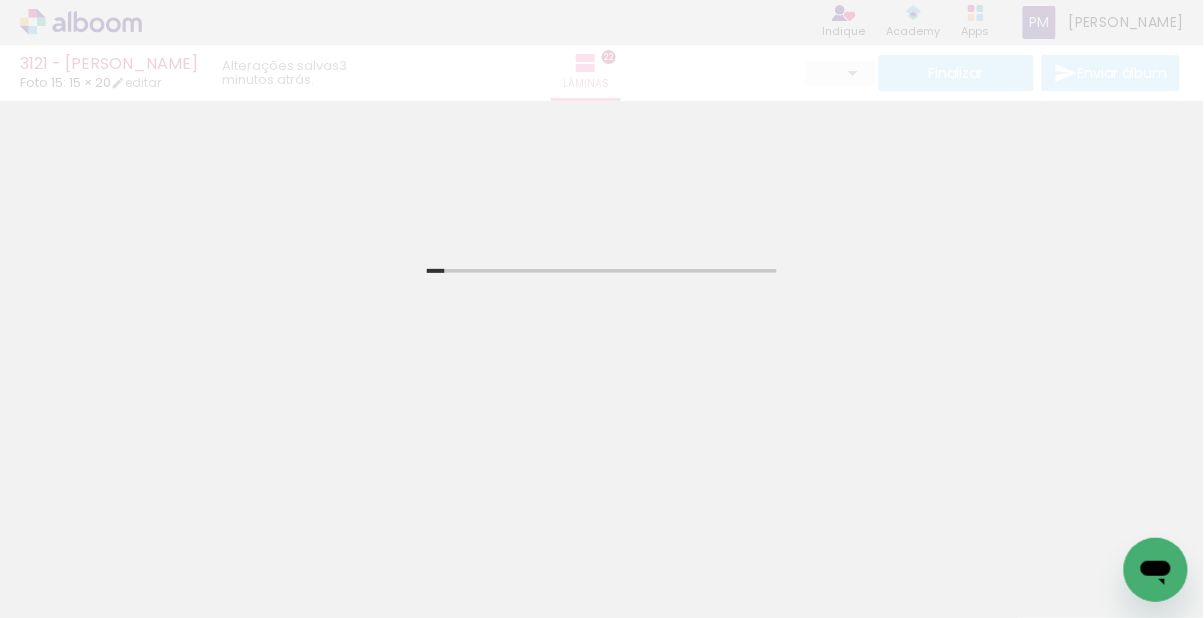click on "3121 - [PERSON_NAME] Foto 15: 15 × 20    editar 3 minutos atrás. Lâminas 22 Finalizar  Enviar álbum" at bounding box center (602, 50) 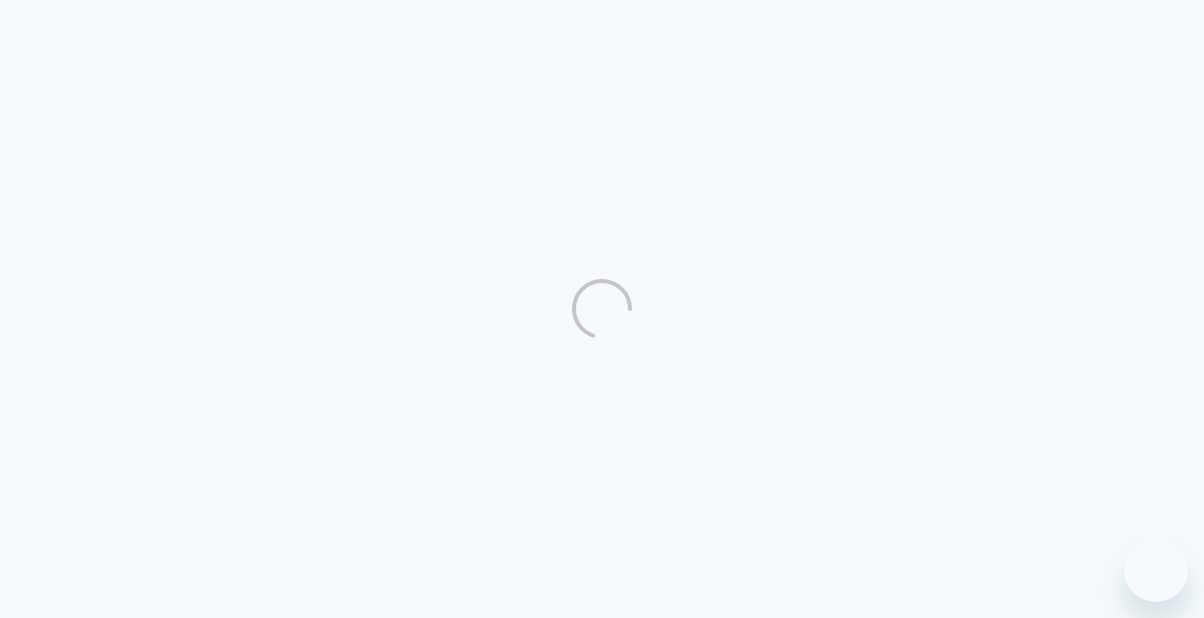 scroll, scrollTop: 0, scrollLeft: 0, axis: both 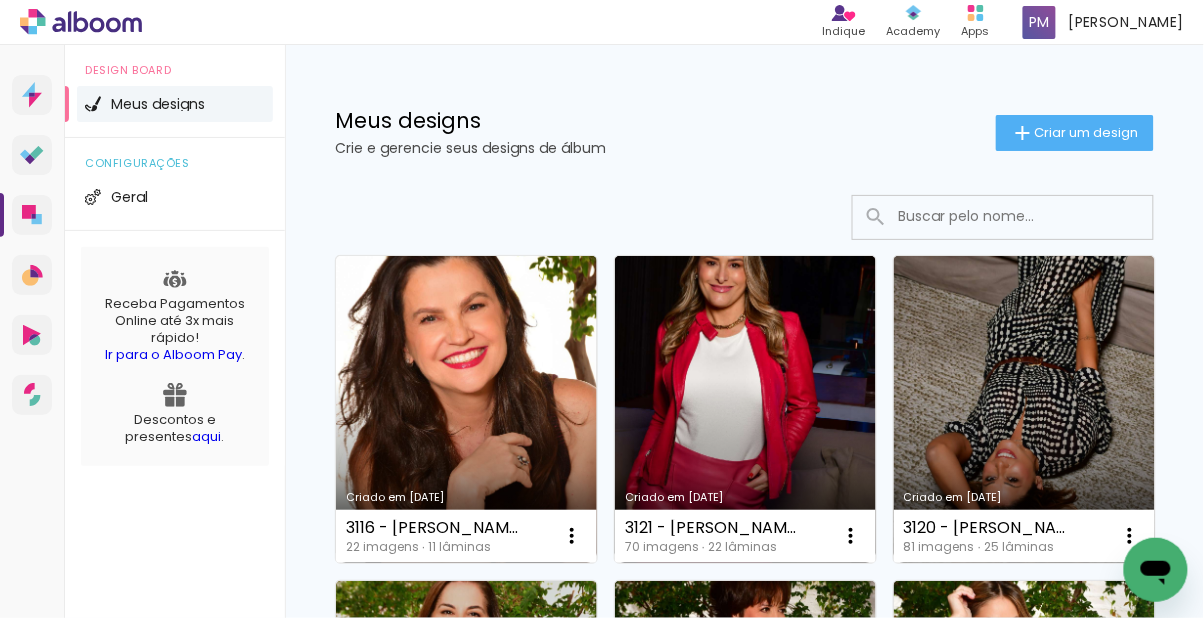click 